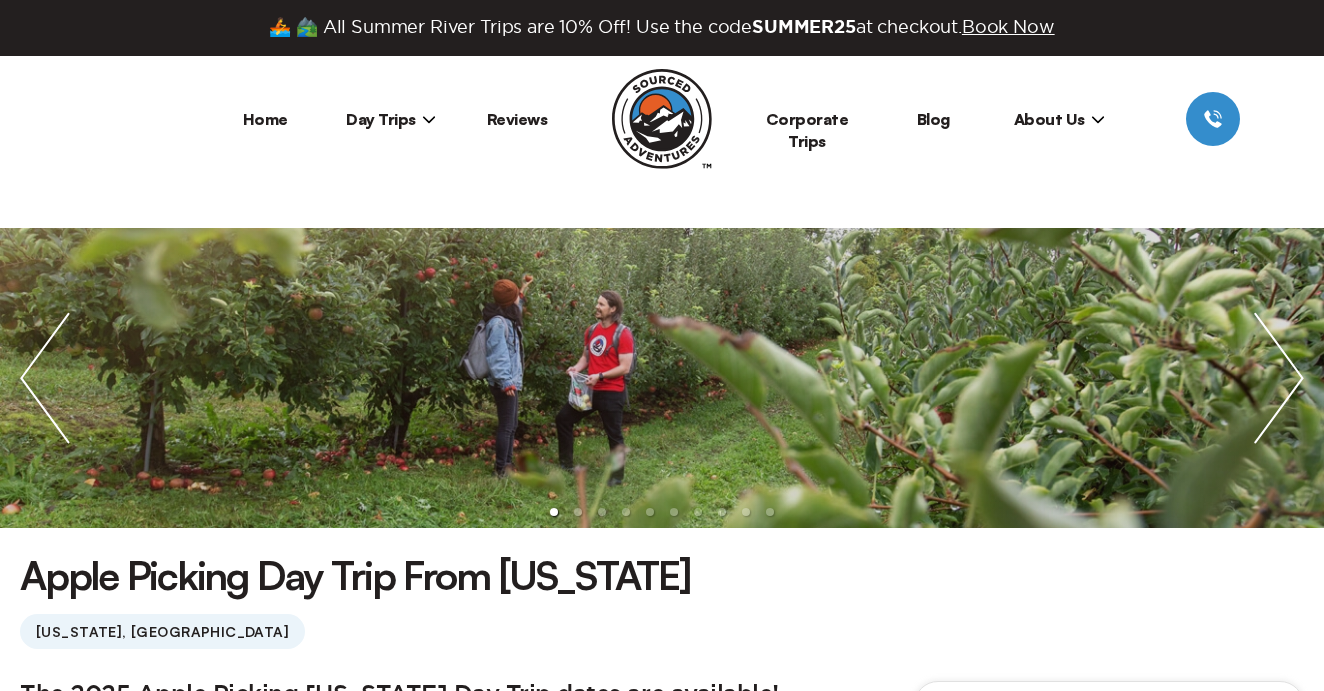 scroll, scrollTop: 0, scrollLeft: 0, axis: both 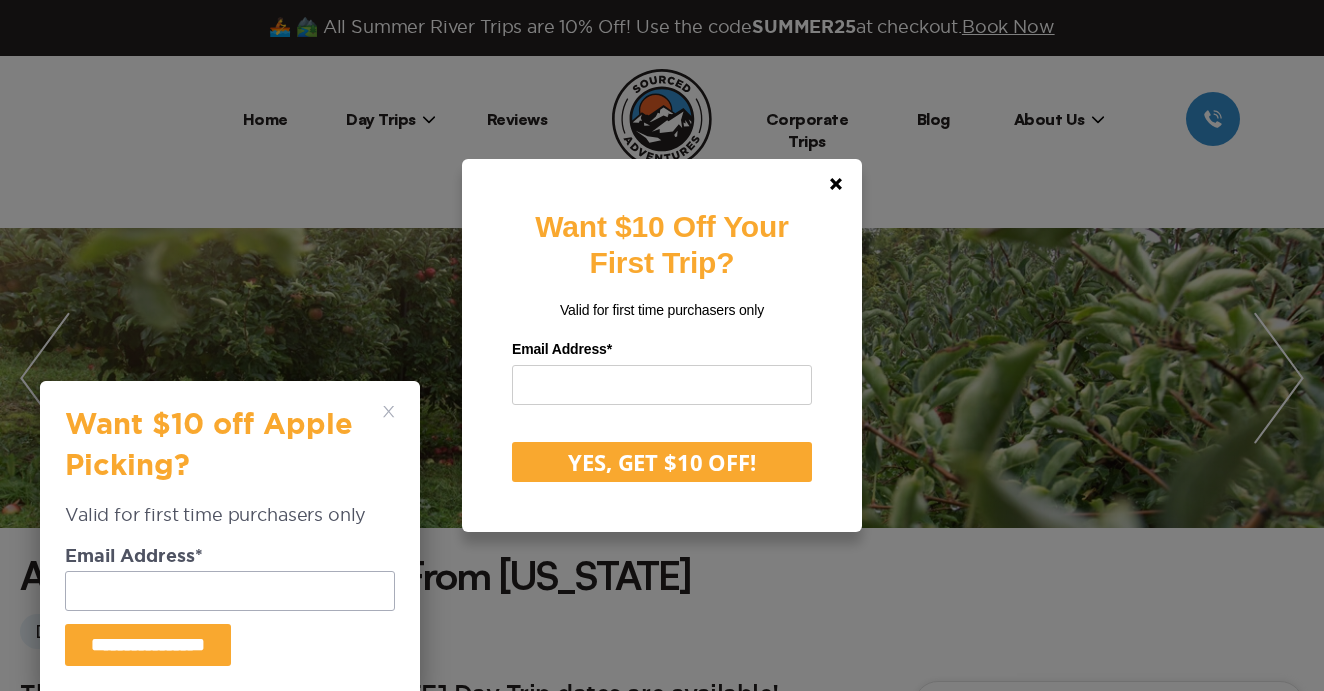 click 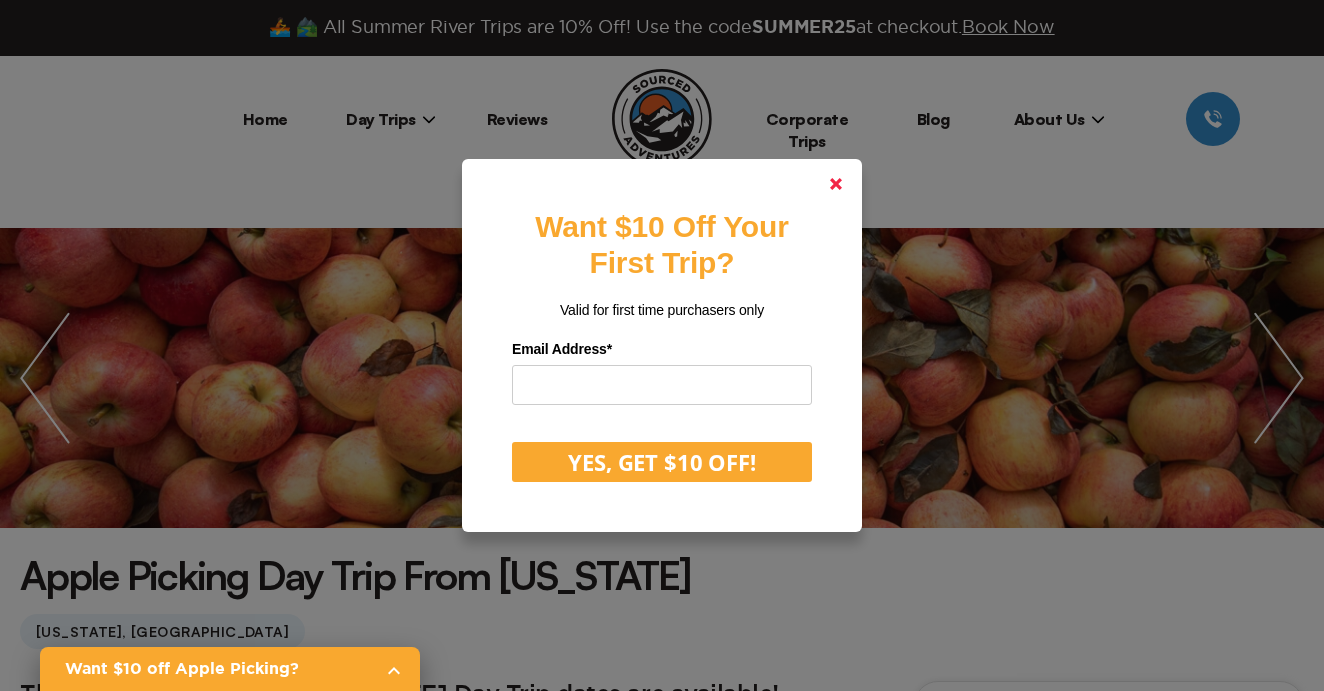 click 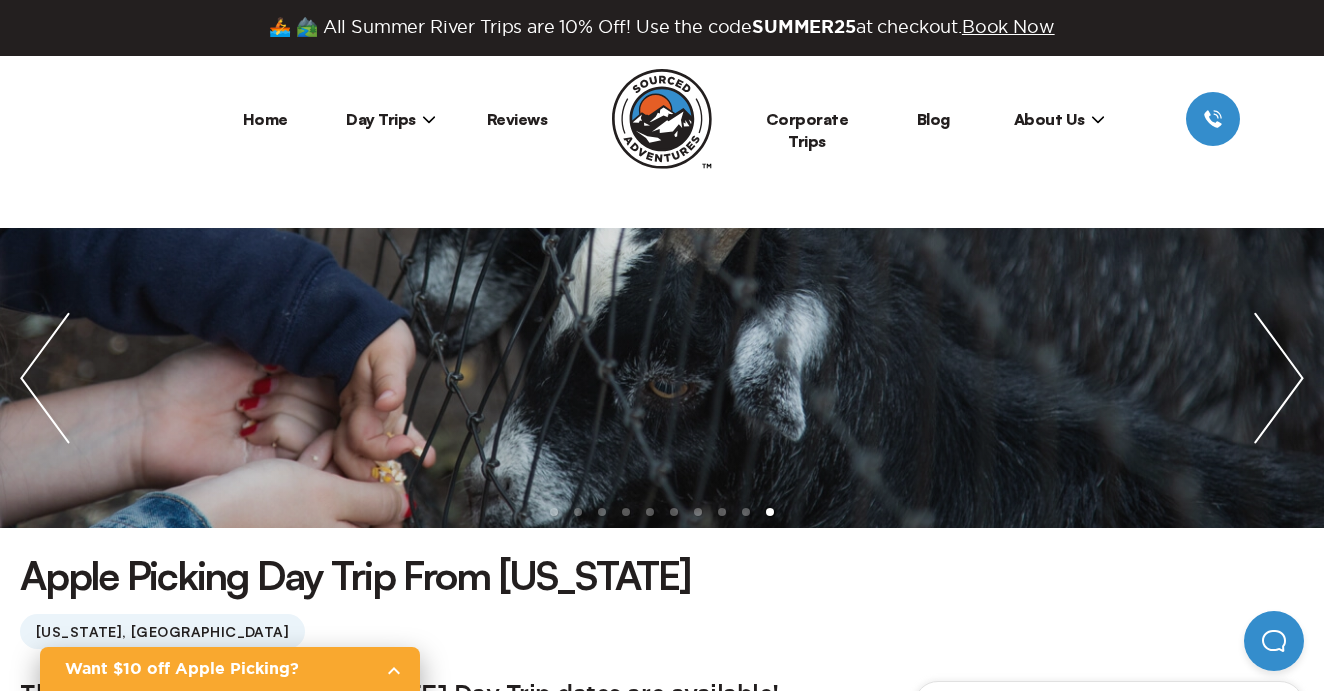 scroll, scrollTop: 0, scrollLeft: 0, axis: both 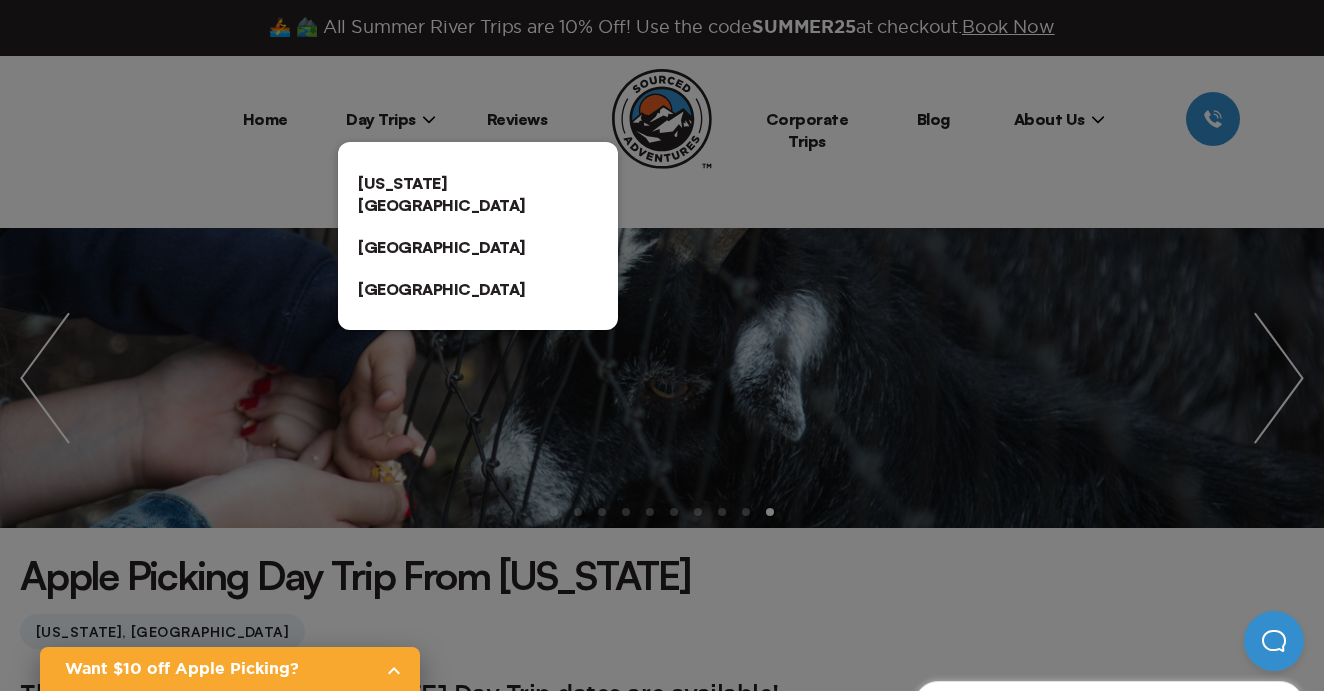 click on "[US_STATE][GEOGRAPHIC_DATA]" at bounding box center (478, 194) 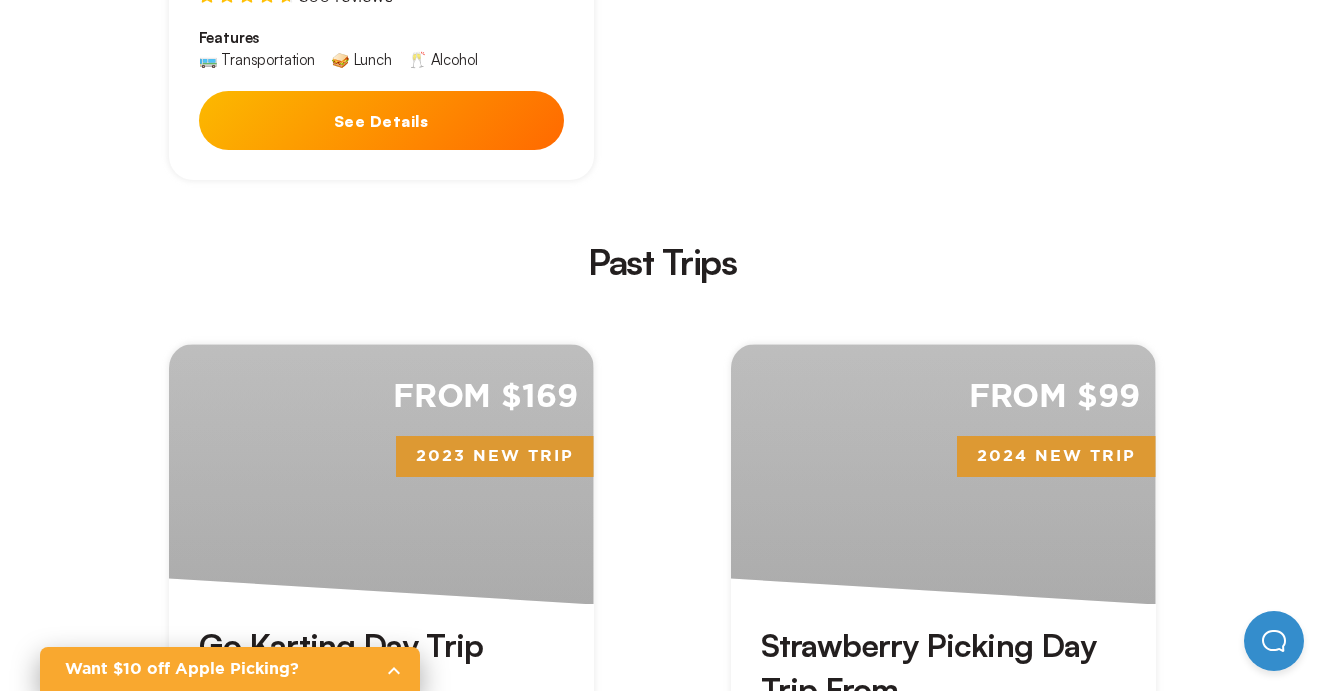 scroll, scrollTop: 5643, scrollLeft: 0, axis: vertical 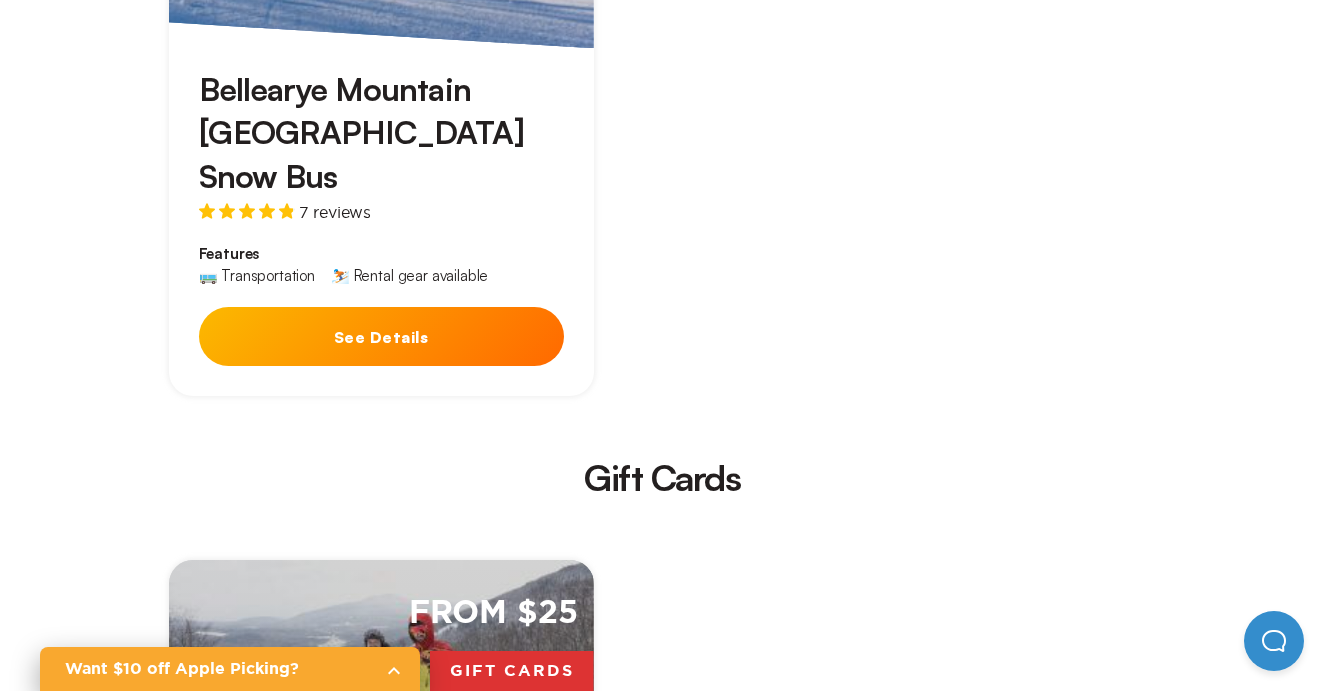 click on "From $25 Gift Cards Gift Card Vouchers See Details" at bounding box center (381, 842) 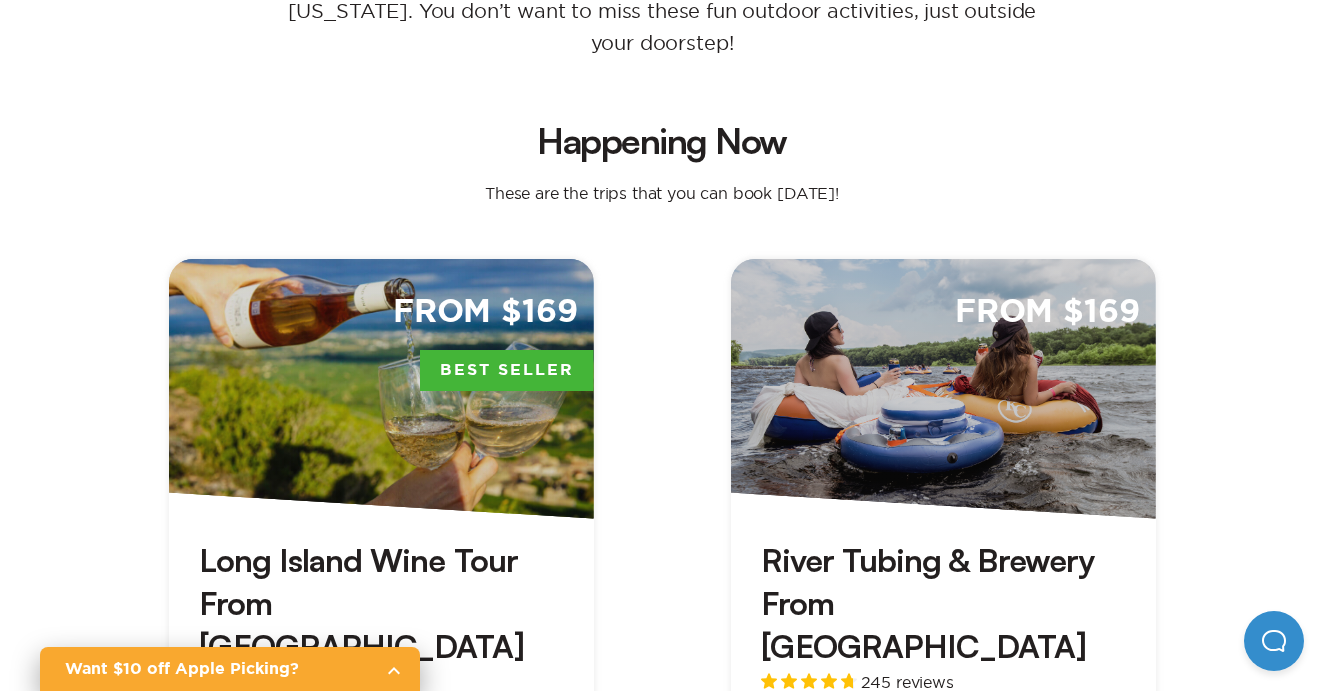 scroll, scrollTop: 502, scrollLeft: 0, axis: vertical 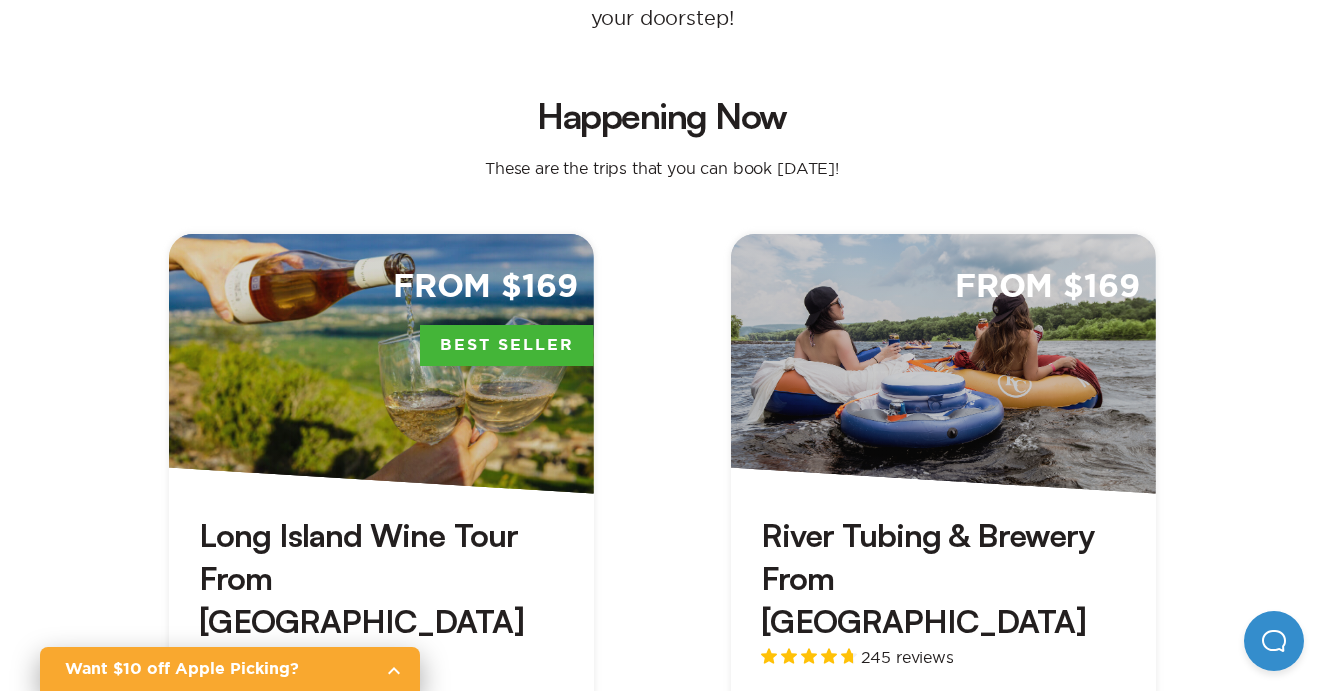click on "From $169 Best Seller" at bounding box center (381, 364) 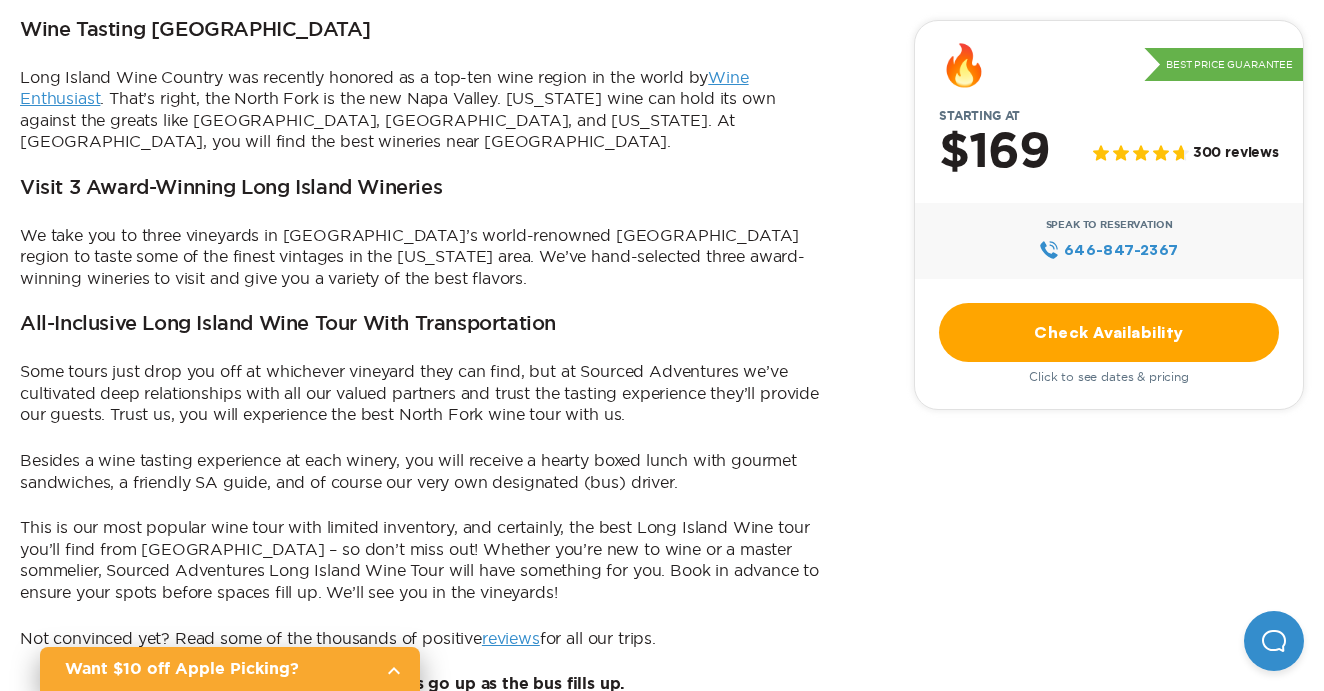 scroll, scrollTop: 798, scrollLeft: 0, axis: vertical 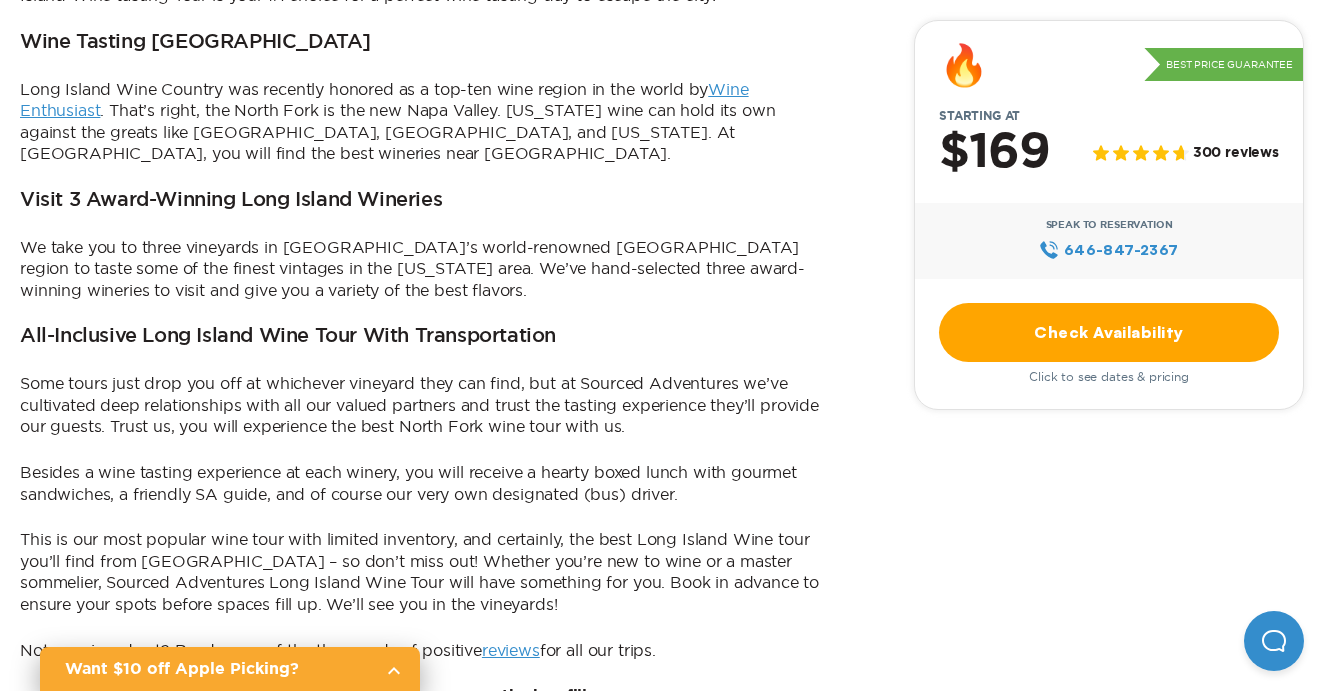 click on "Check Availability" at bounding box center (1109, 332) 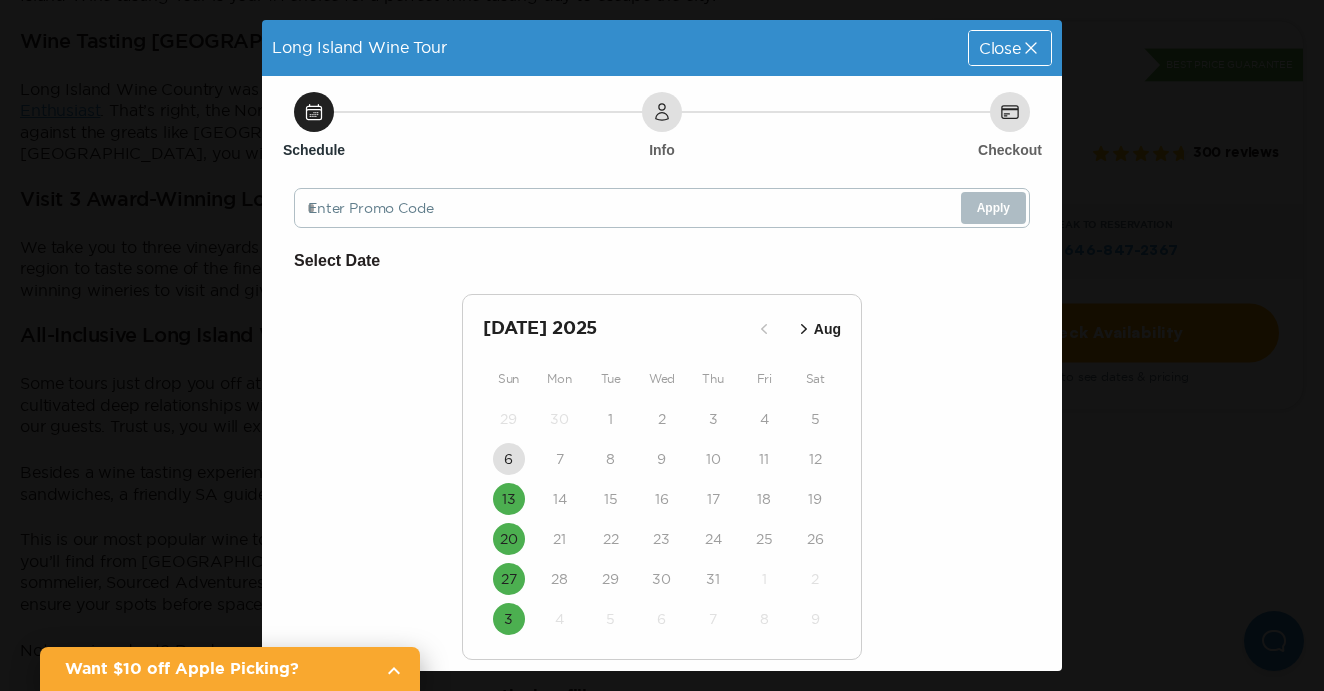 click 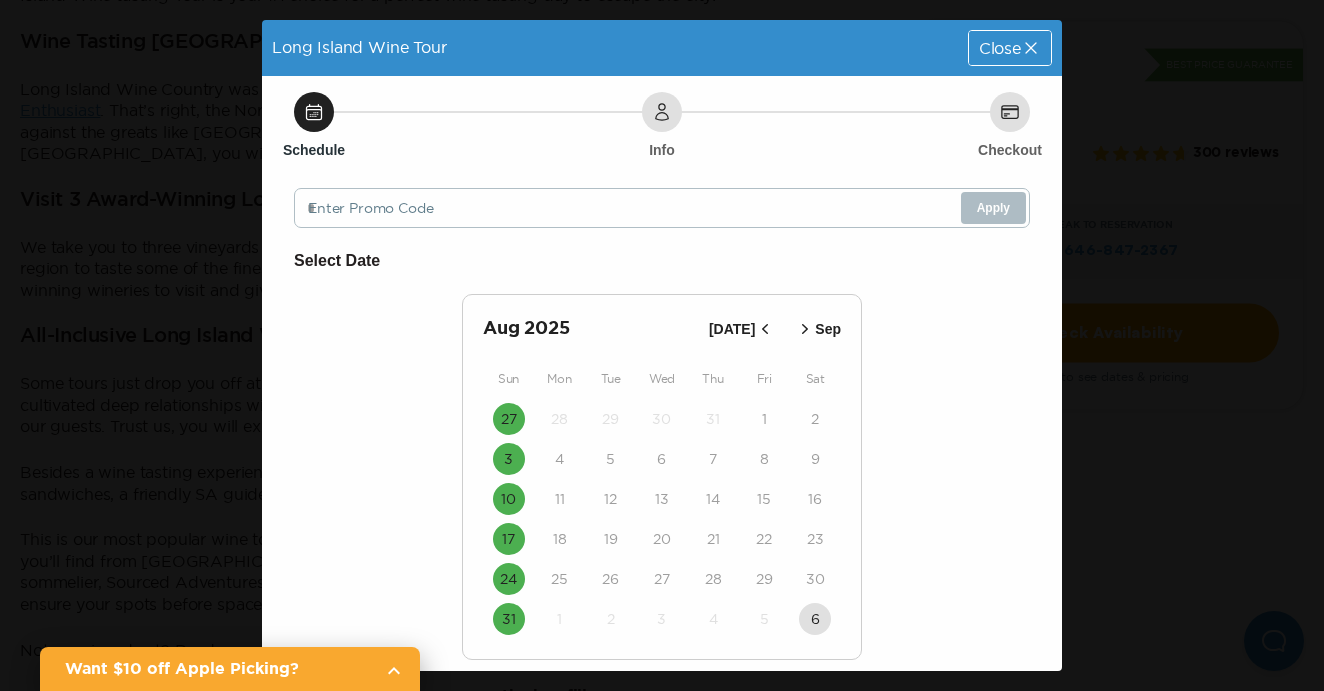 click 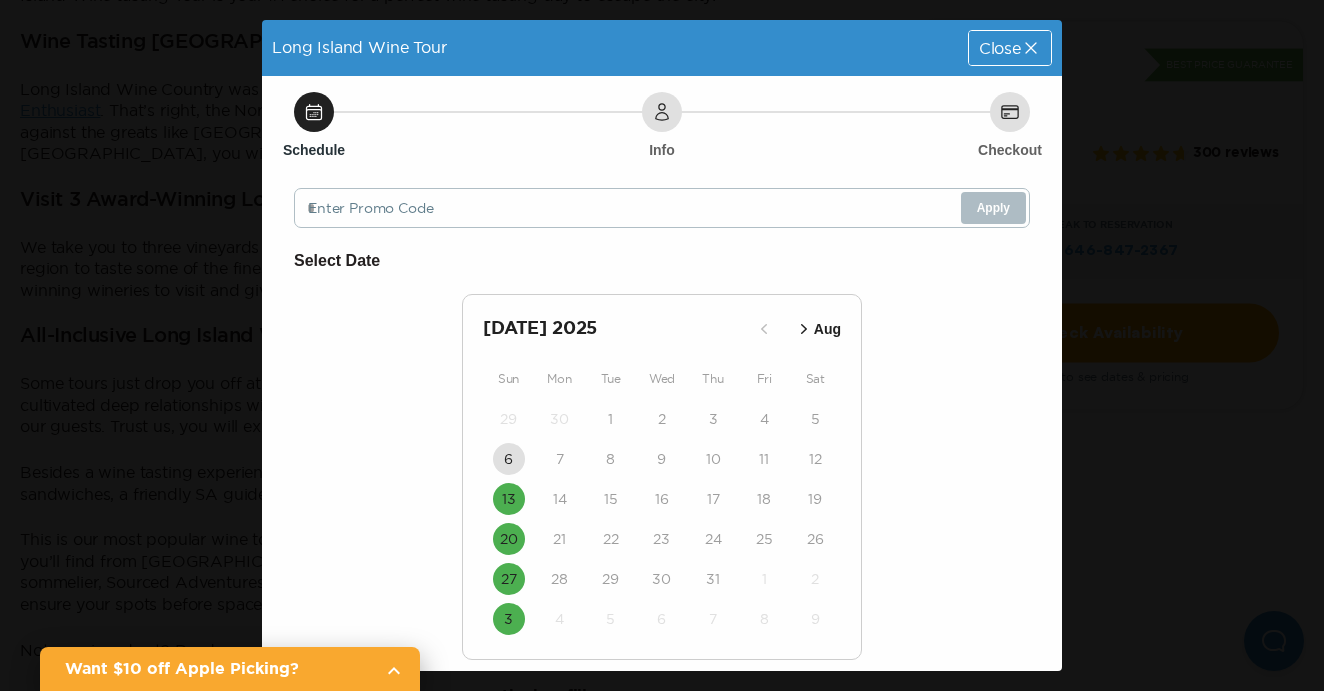 click on "Close" at bounding box center [1000, 48] 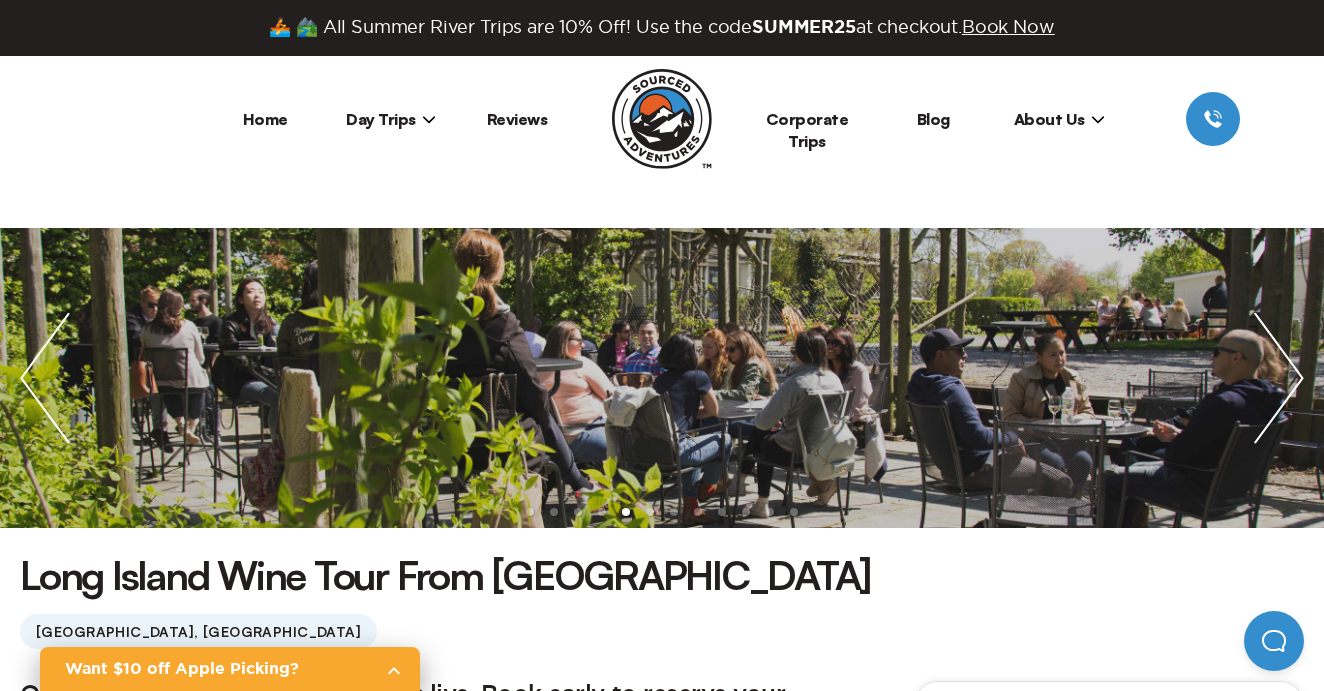 scroll, scrollTop: 0, scrollLeft: 0, axis: both 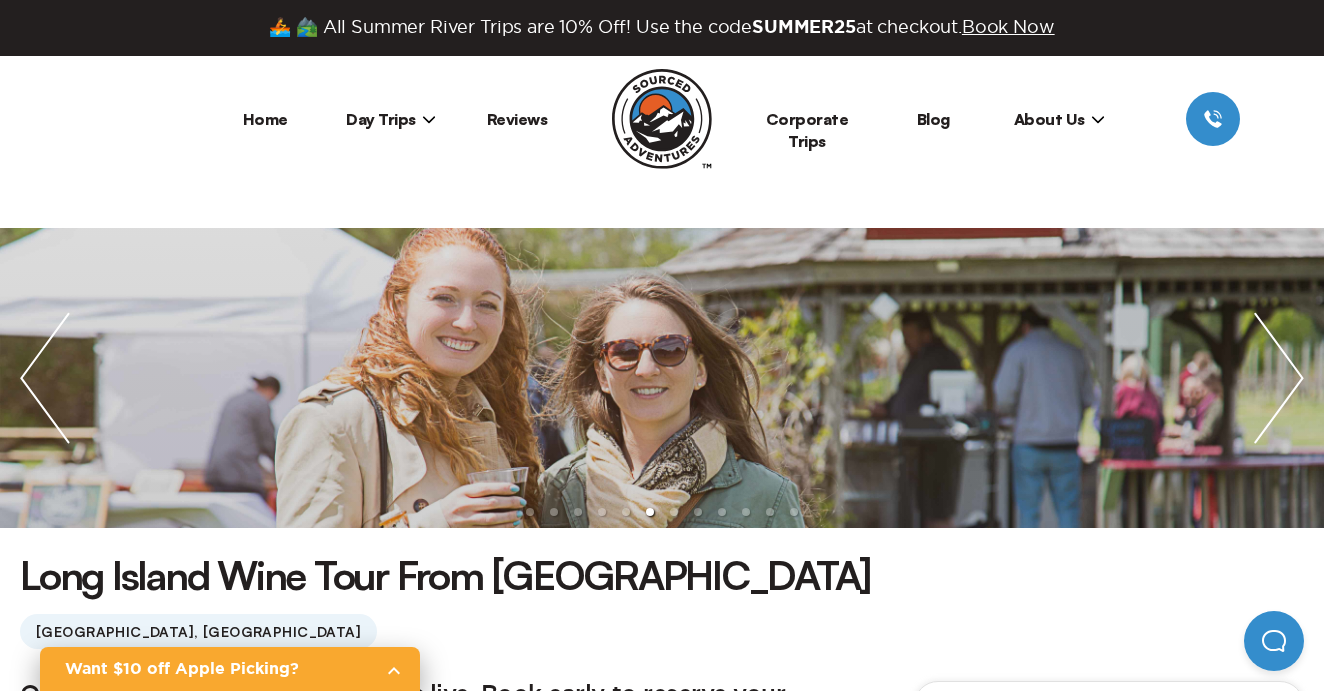 click on "Day Trips" at bounding box center [391, 119] 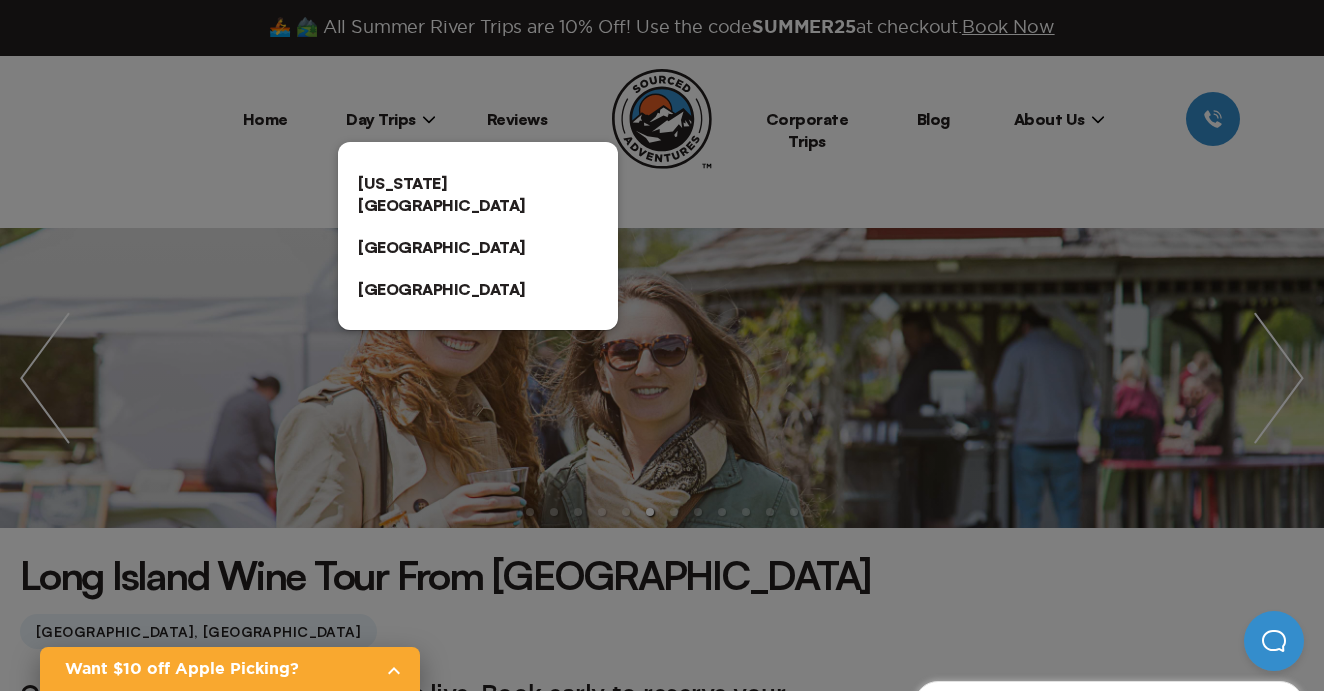 click on "[US_STATE][GEOGRAPHIC_DATA]" at bounding box center [478, 194] 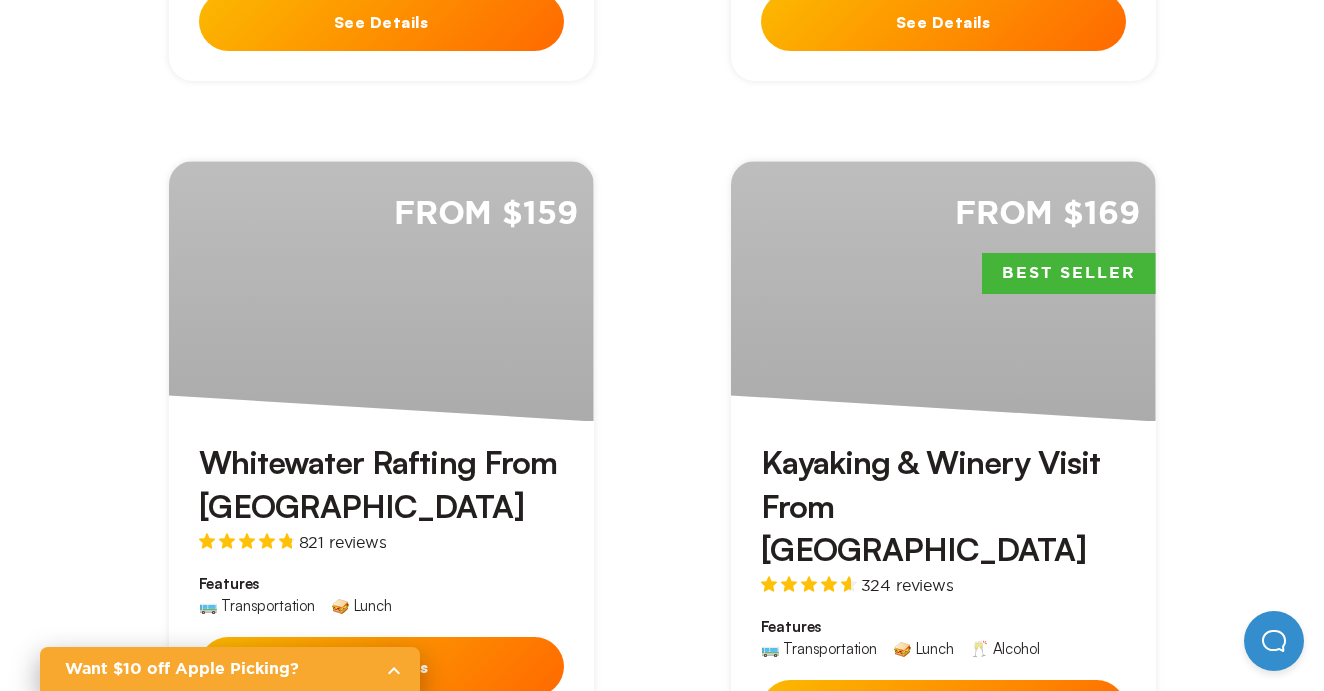 scroll, scrollTop: 1313, scrollLeft: 0, axis: vertical 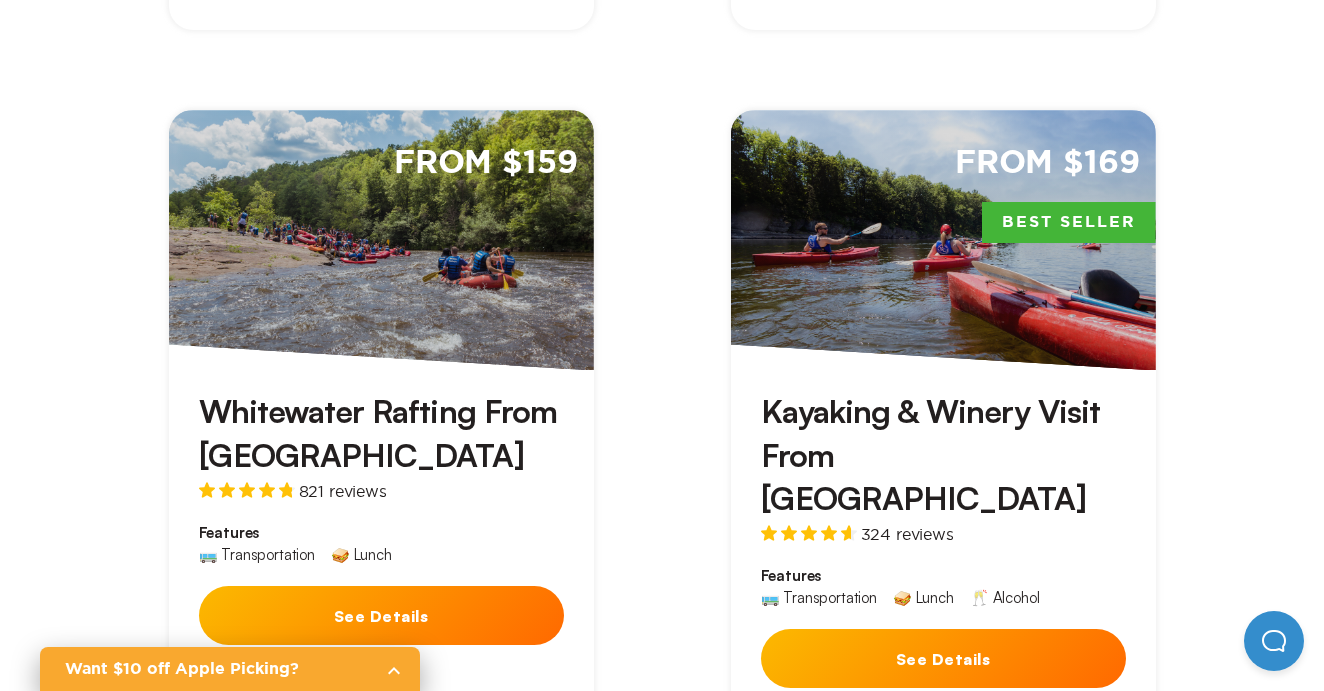 click on "From $159" at bounding box center (381, 240) 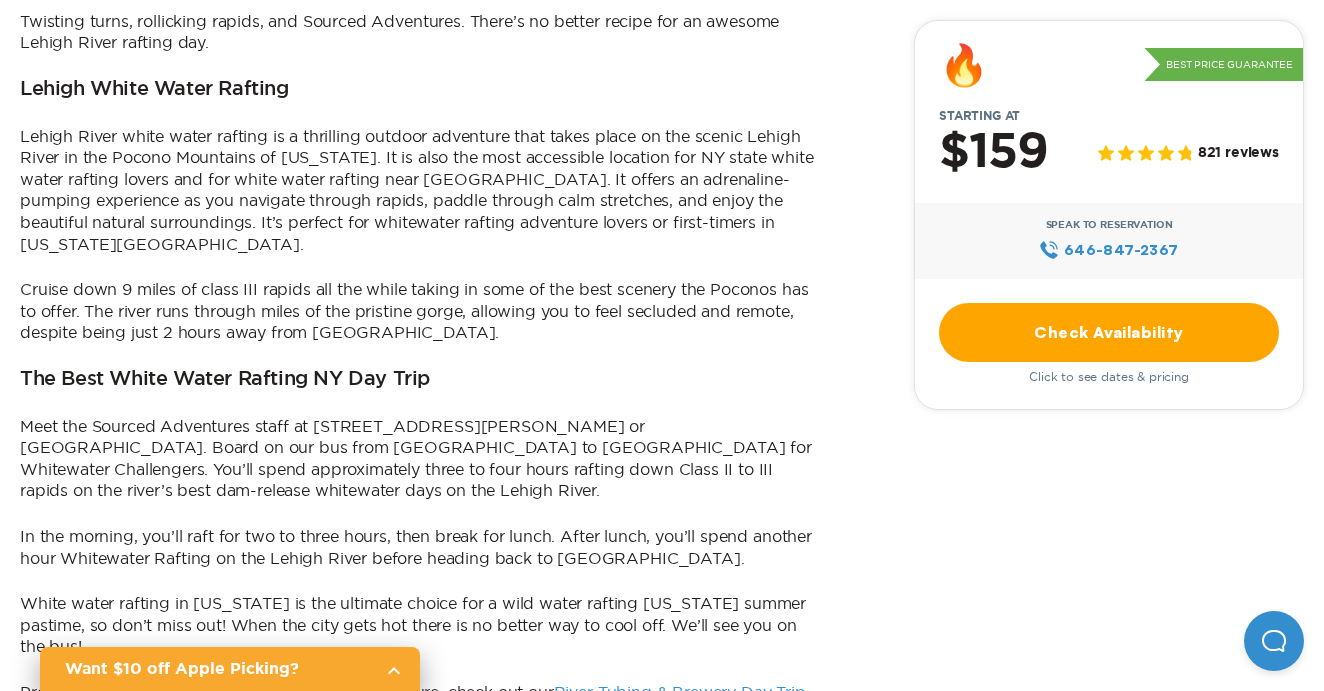 scroll, scrollTop: 1315, scrollLeft: 0, axis: vertical 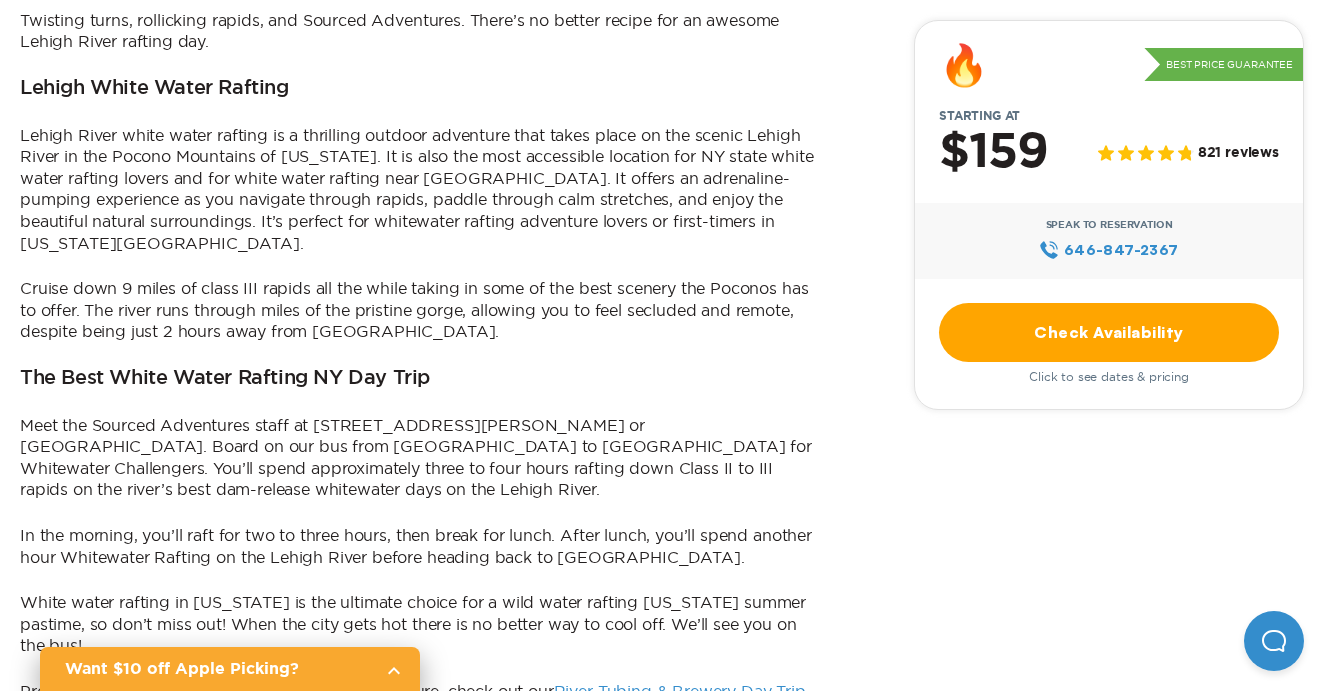 click on "Check Availability" at bounding box center [1109, 332] 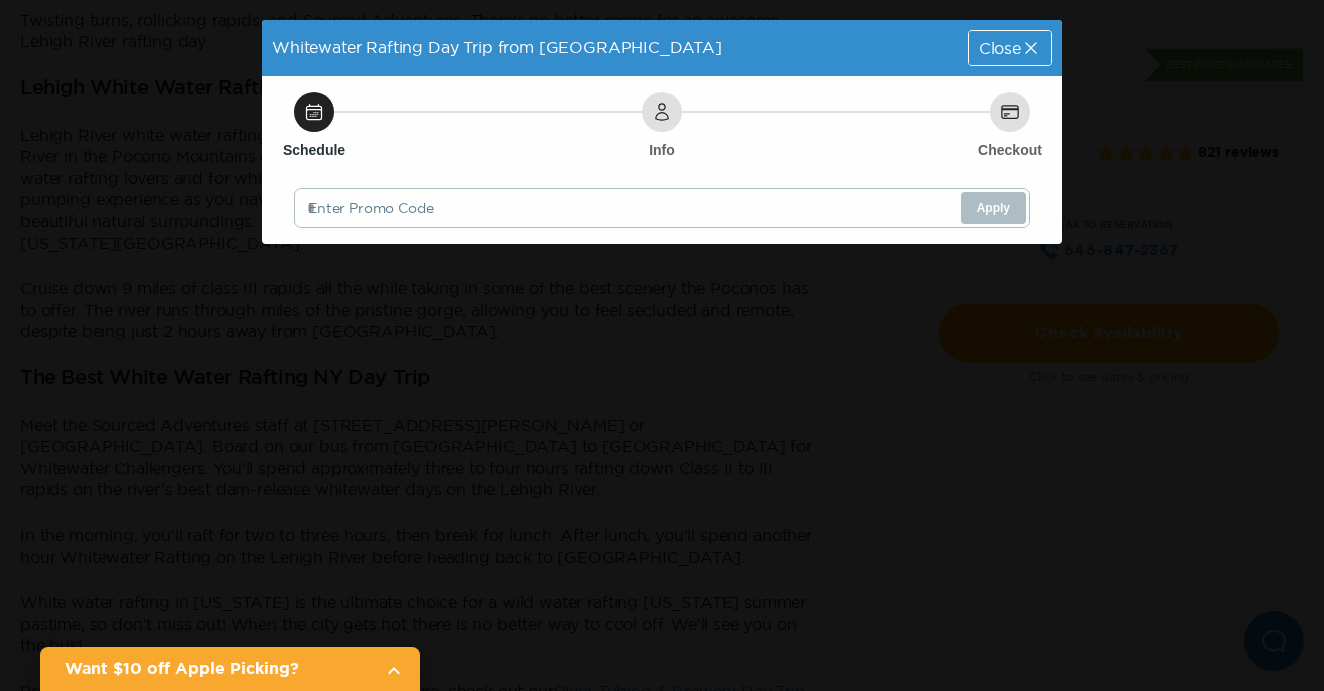 scroll, scrollTop: 0, scrollLeft: 0, axis: both 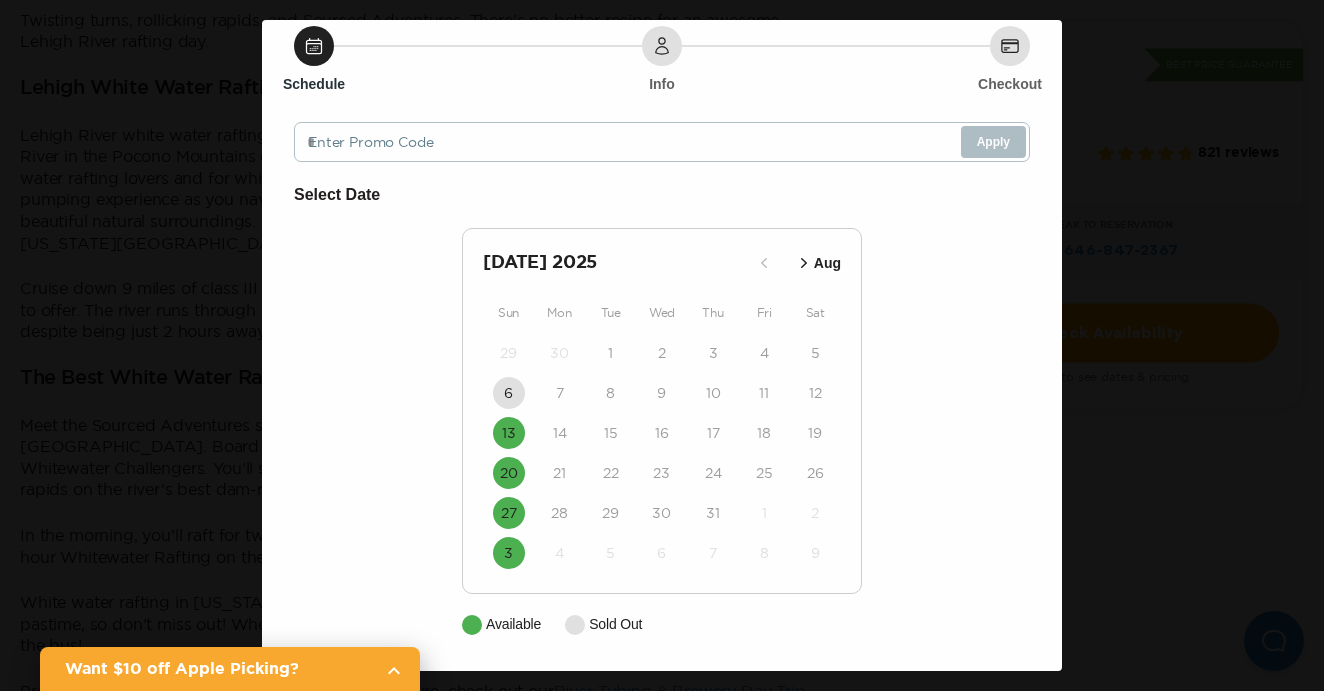click 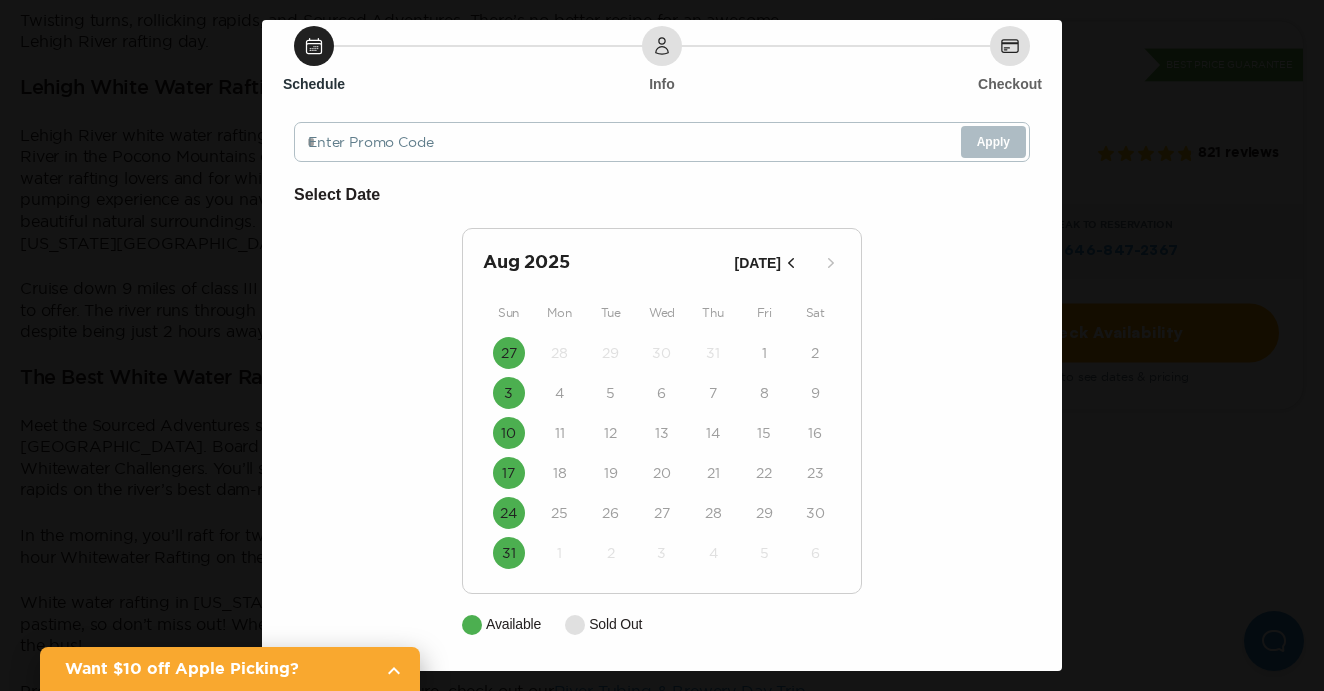 click 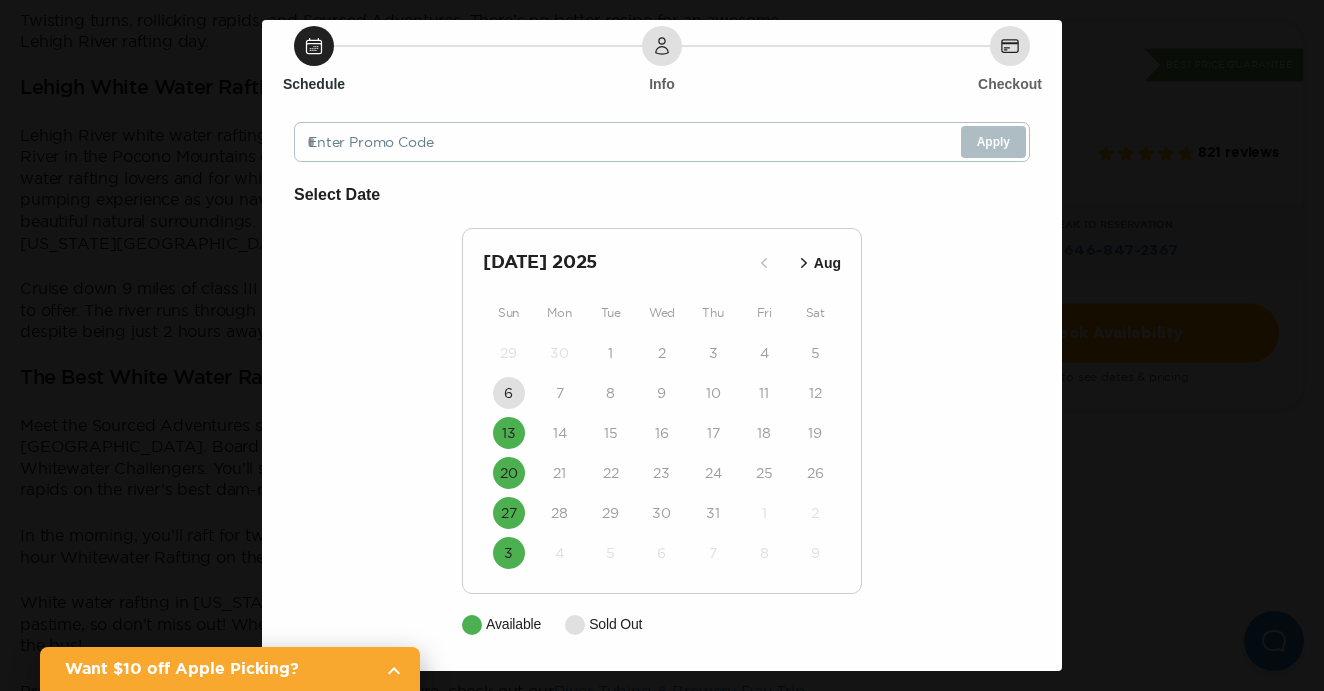 click 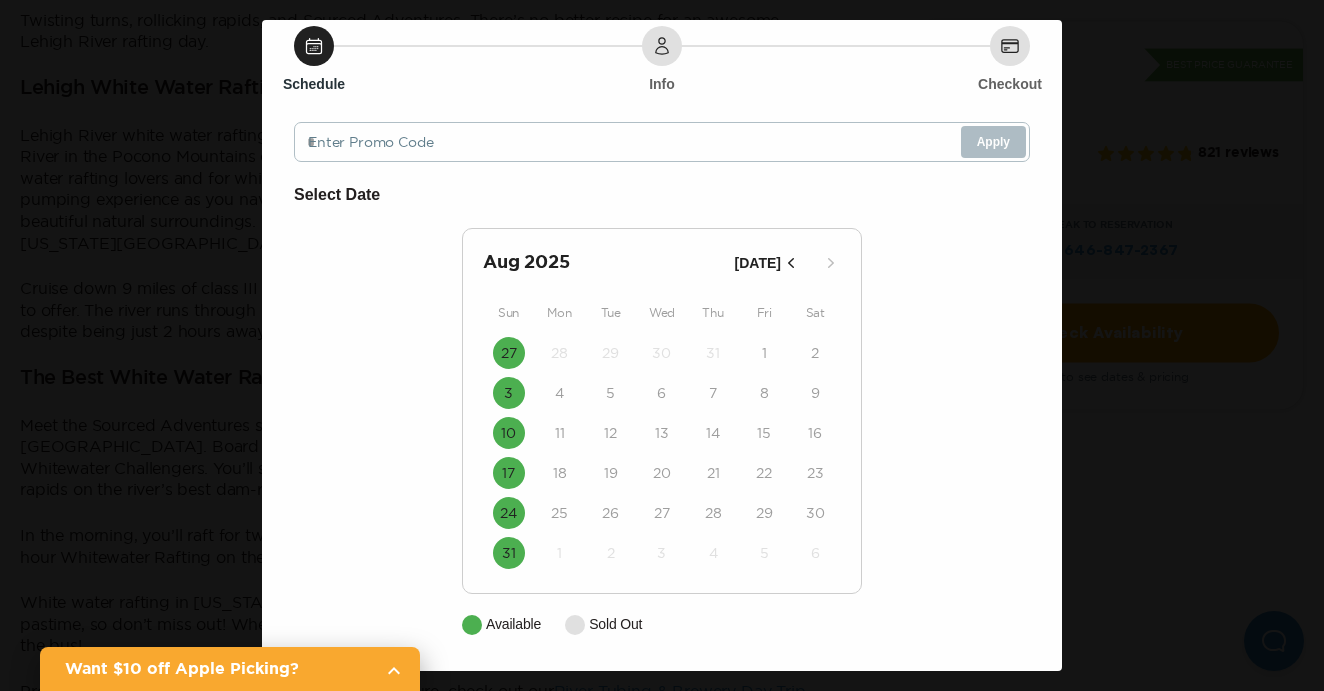 click 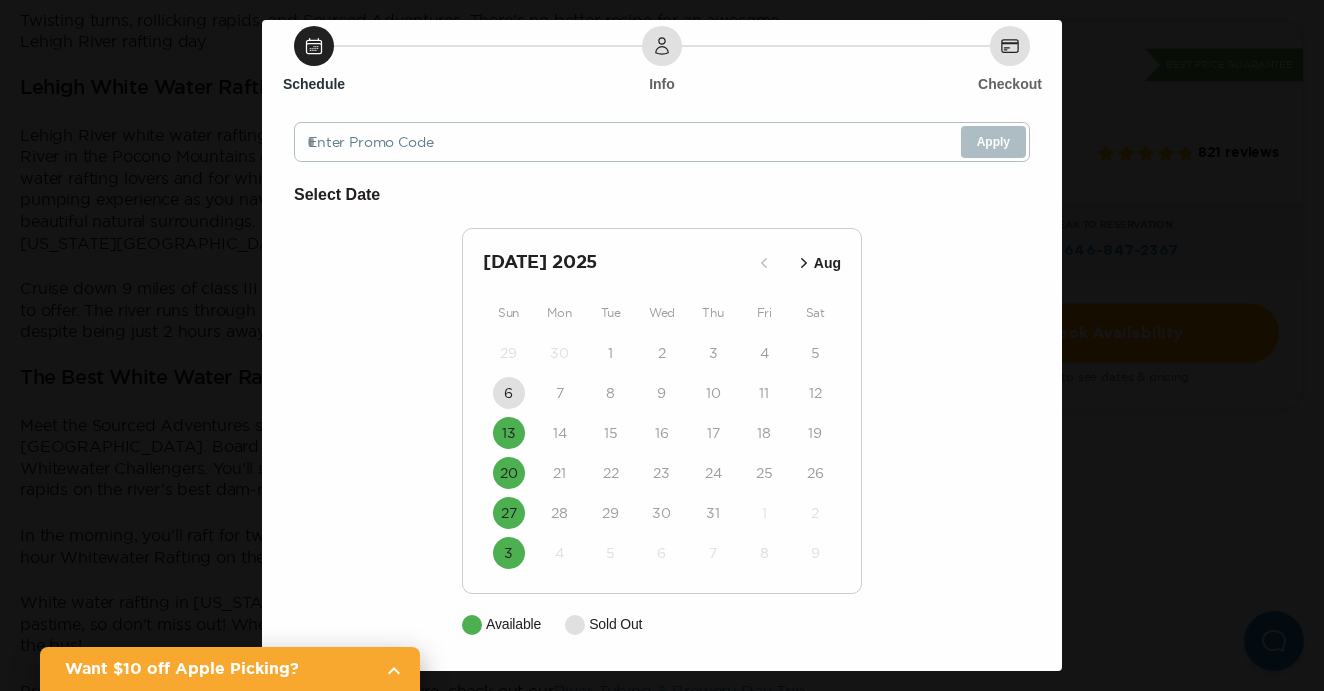 click 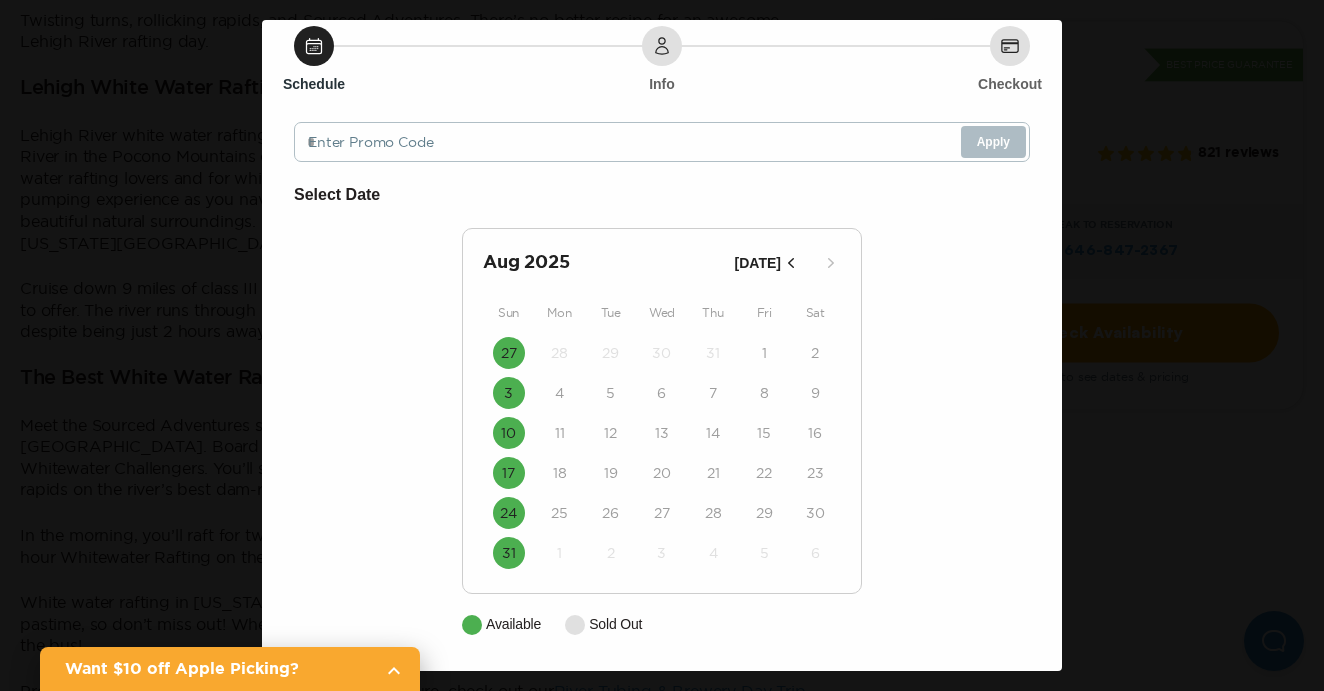click 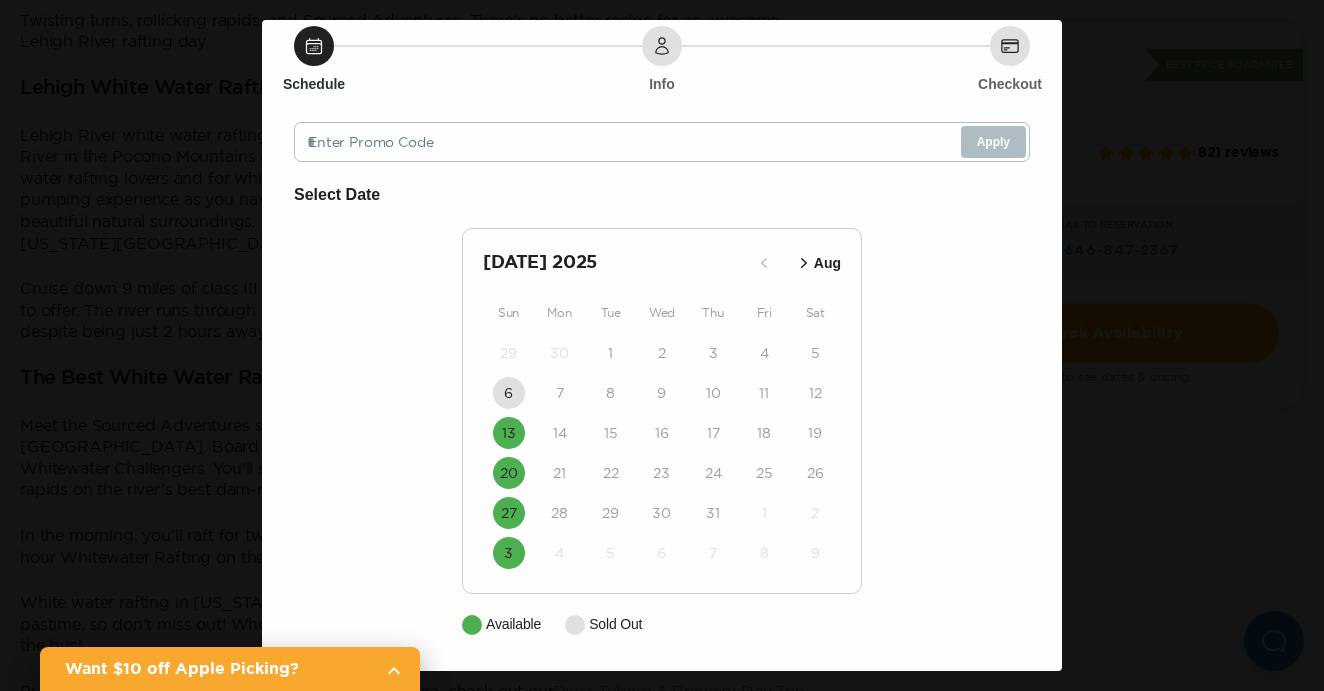 scroll, scrollTop: 1315, scrollLeft: 0, axis: vertical 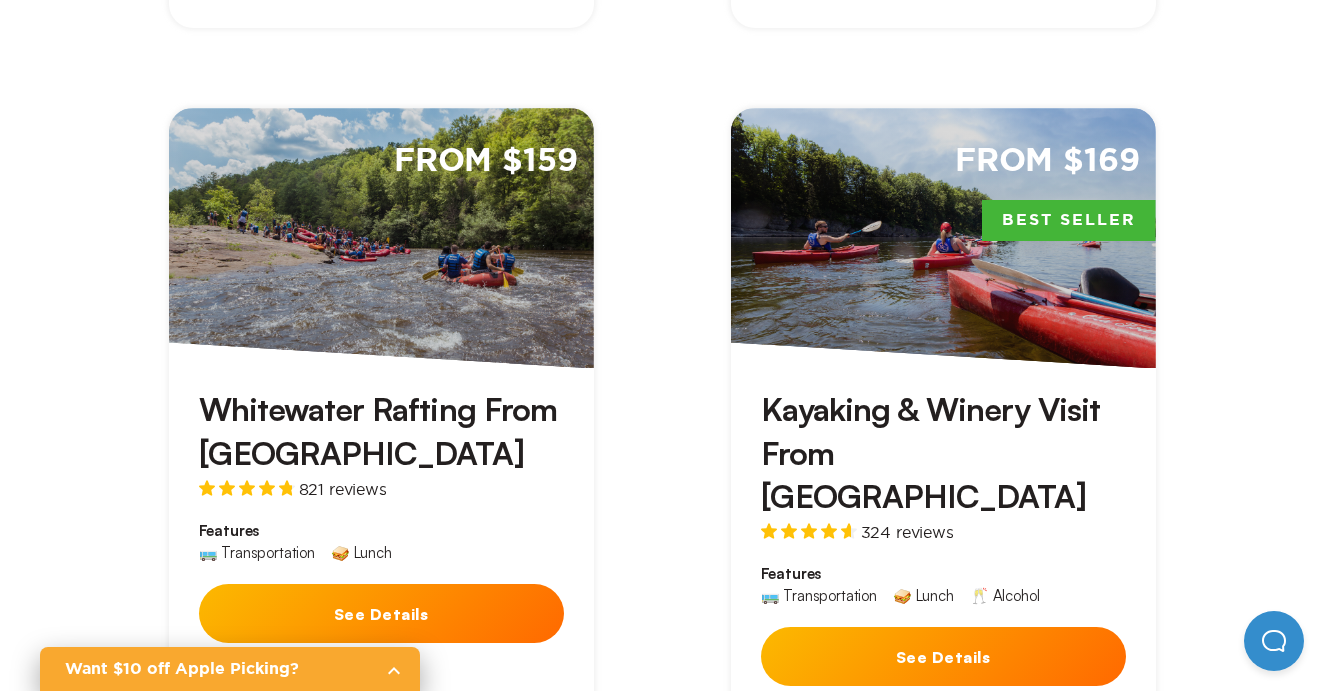 click on "See Details" at bounding box center (943, 656) 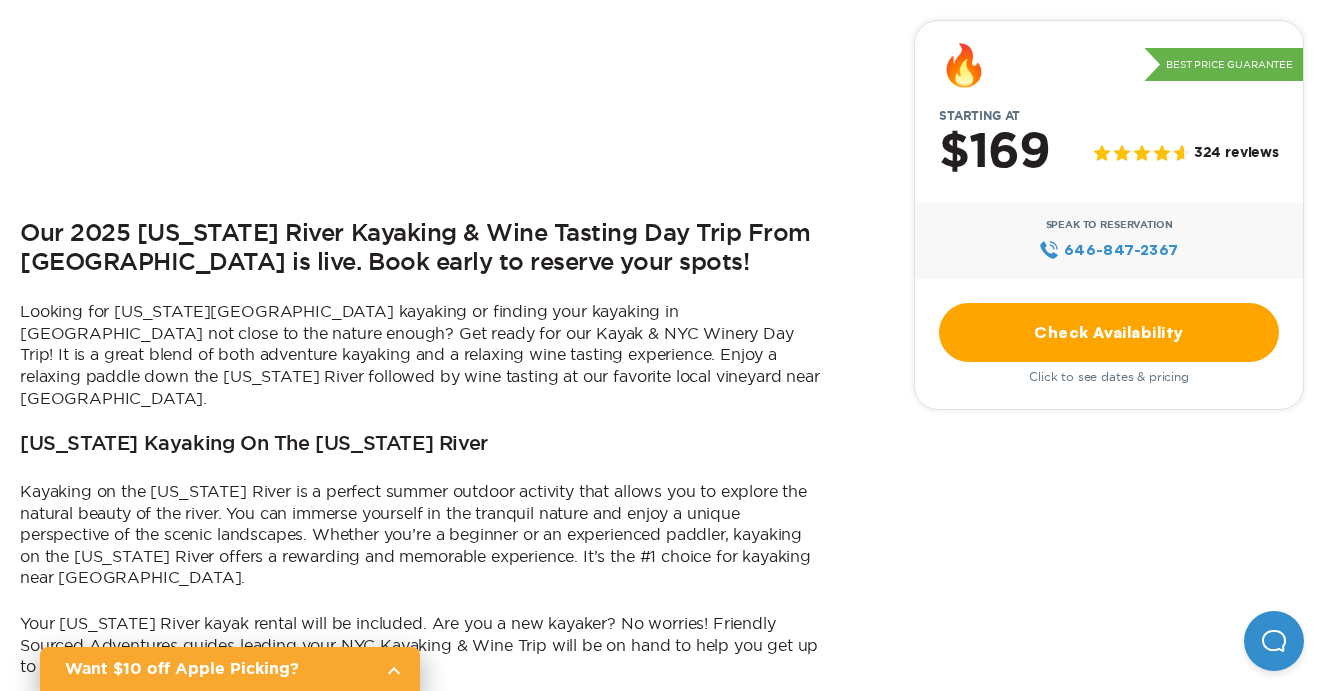 scroll, scrollTop: 846, scrollLeft: 0, axis: vertical 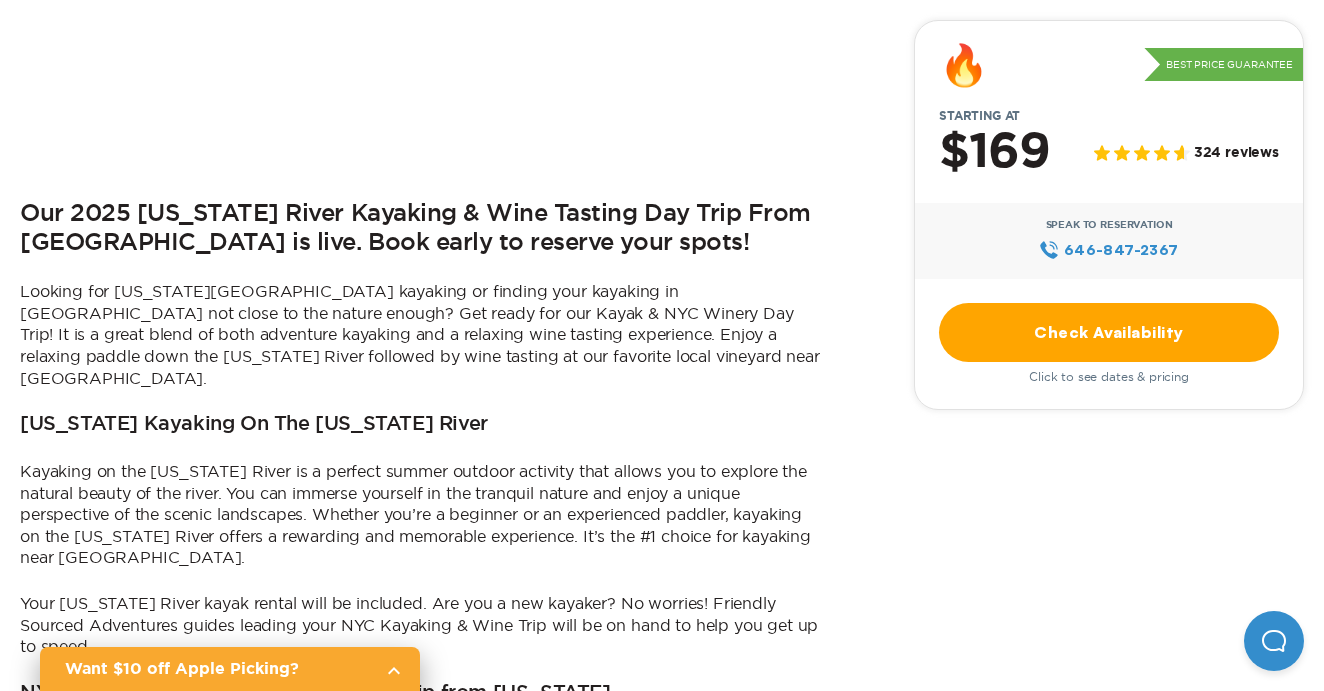 click on "Check Availability" at bounding box center (1109, 332) 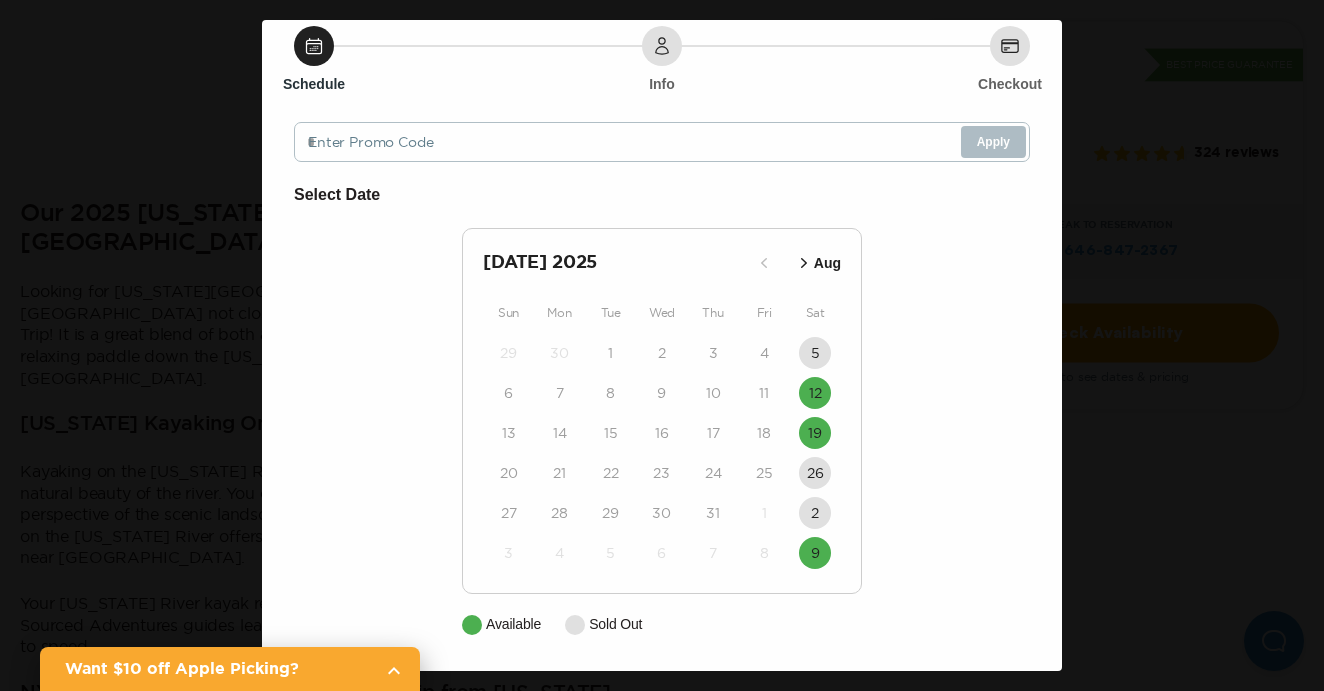 scroll, scrollTop: 66, scrollLeft: 0, axis: vertical 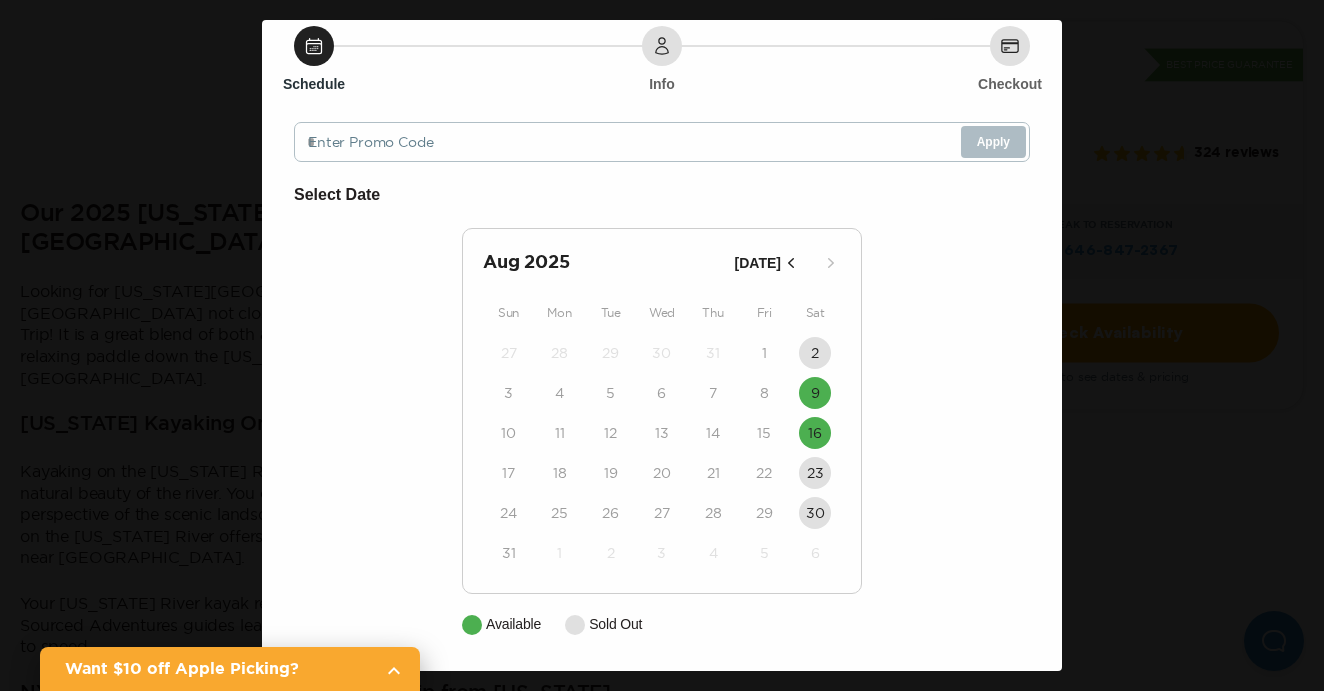 click 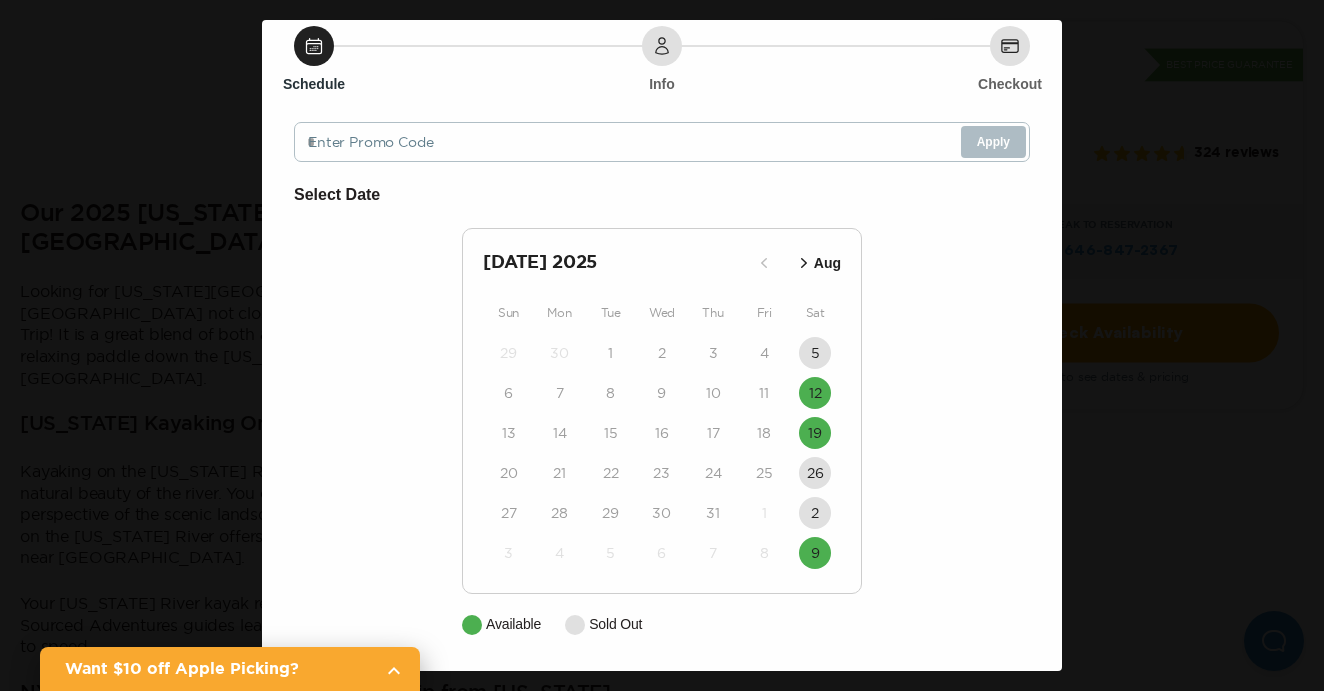 scroll, scrollTop: 0, scrollLeft: 0, axis: both 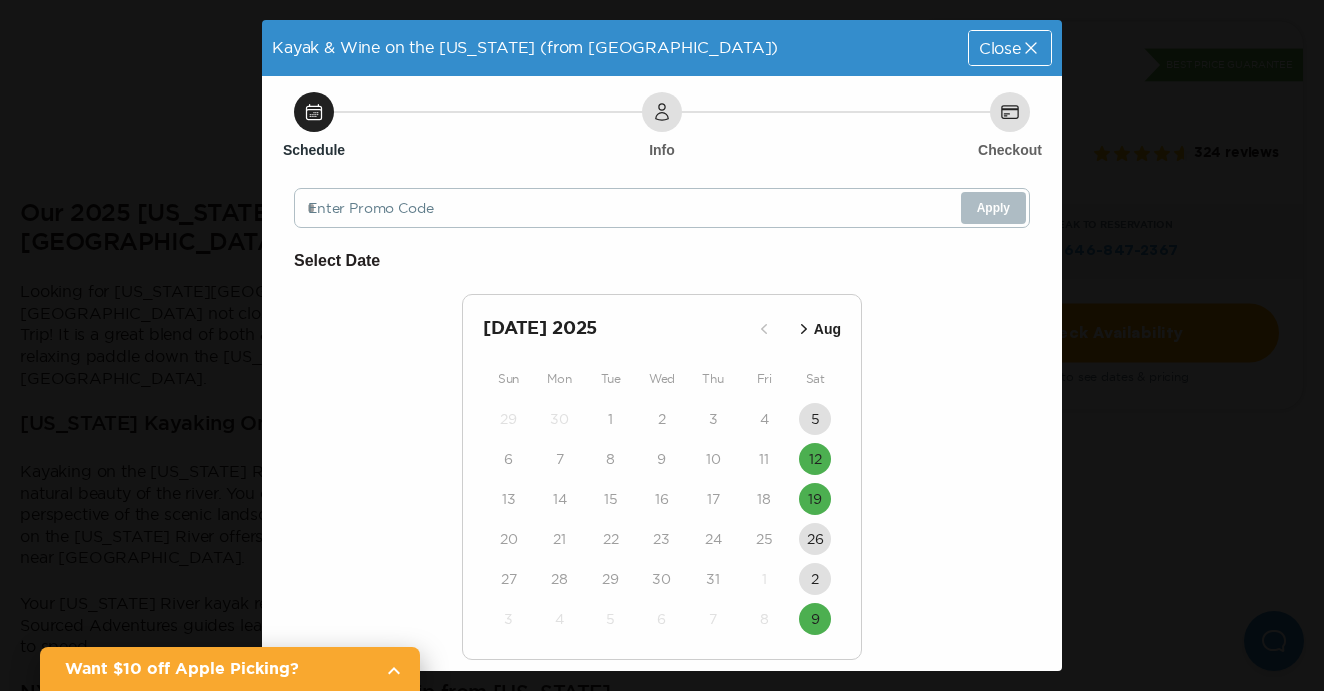 click on "Close" at bounding box center (1000, 48) 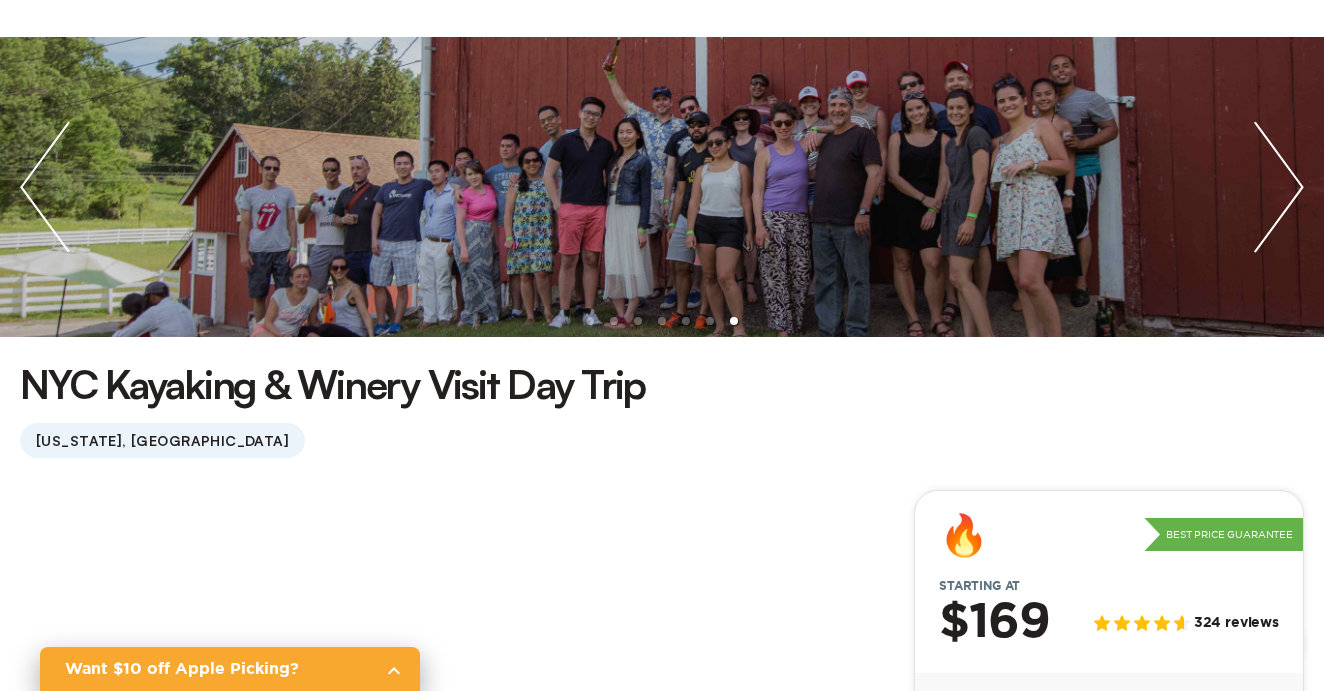 scroll, scrollTop: 196, scrollLeft: 0, axis: vertical 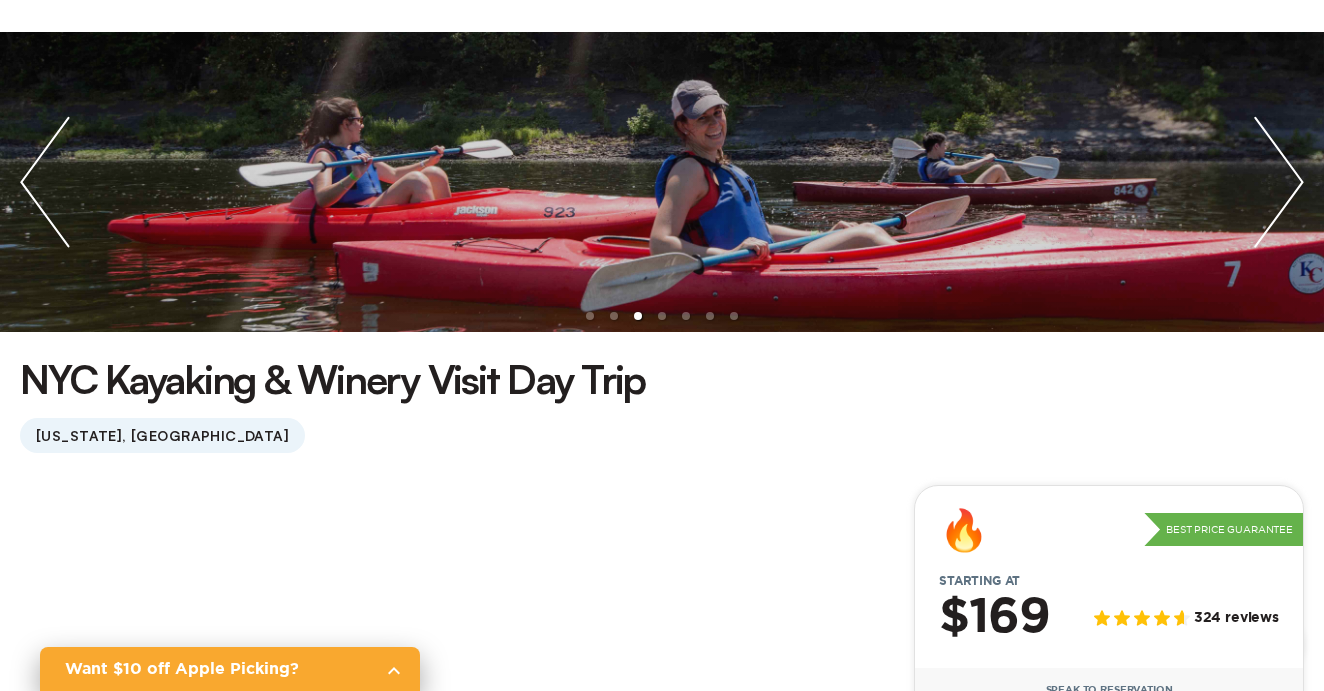 click at bounding box center (1279, 182) 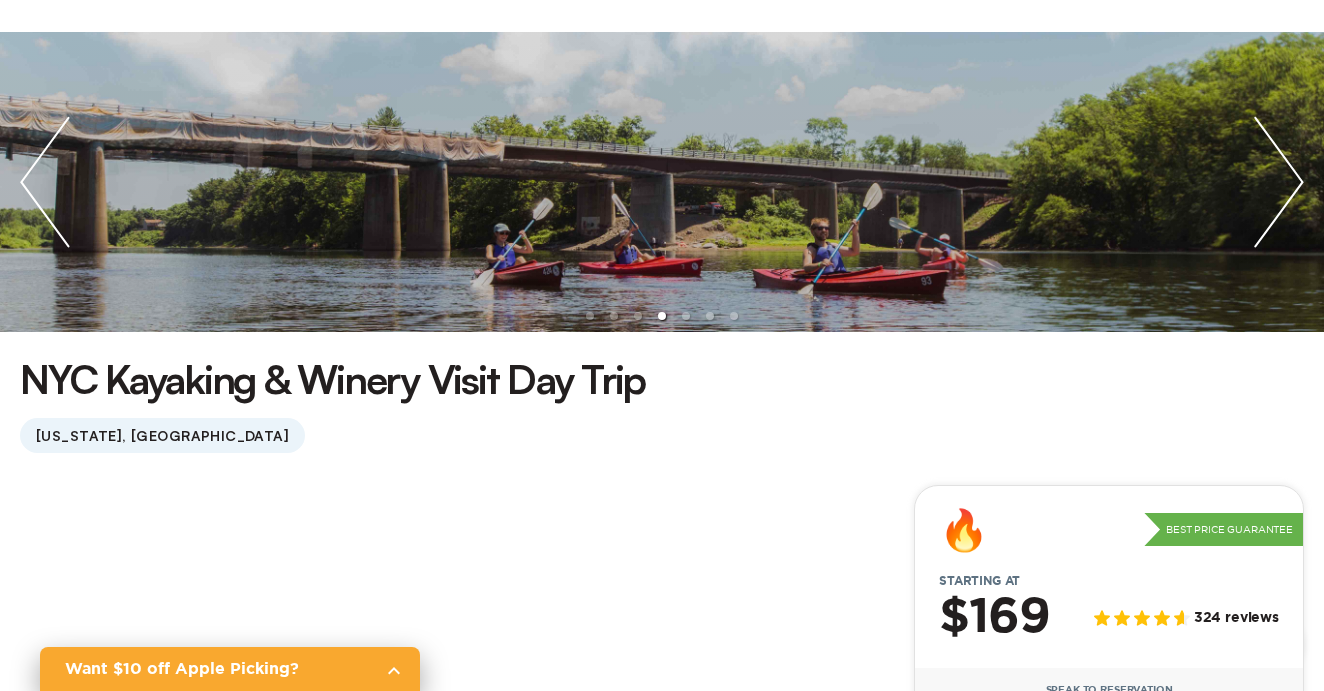 click at bounding box center [1279, 182] 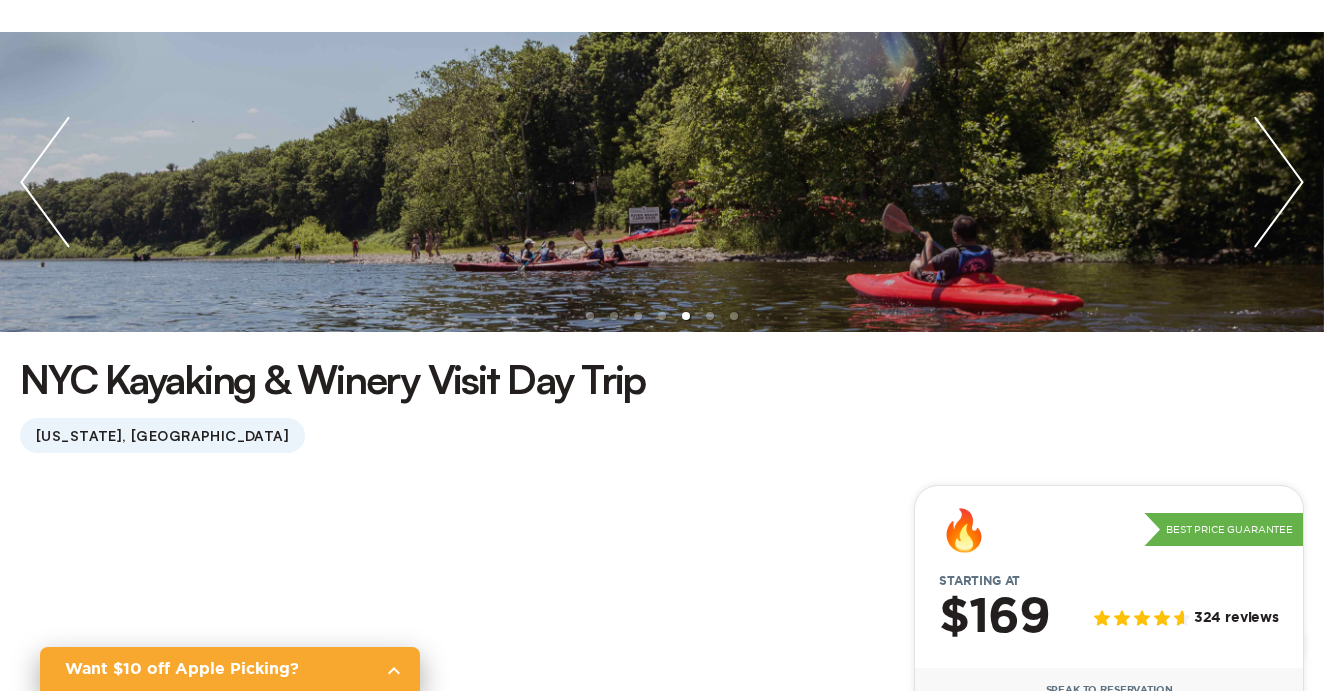 click at bounding box center [1279, 182] 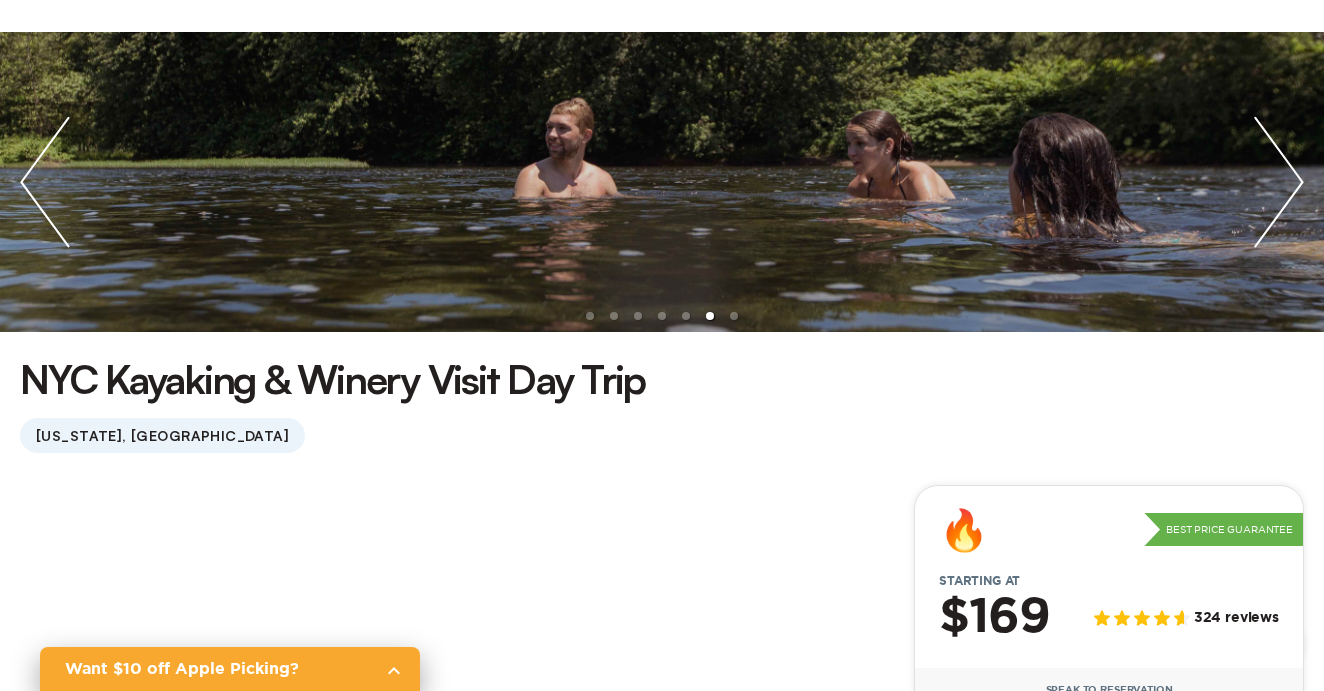 click at bounding box center (1279, 182) 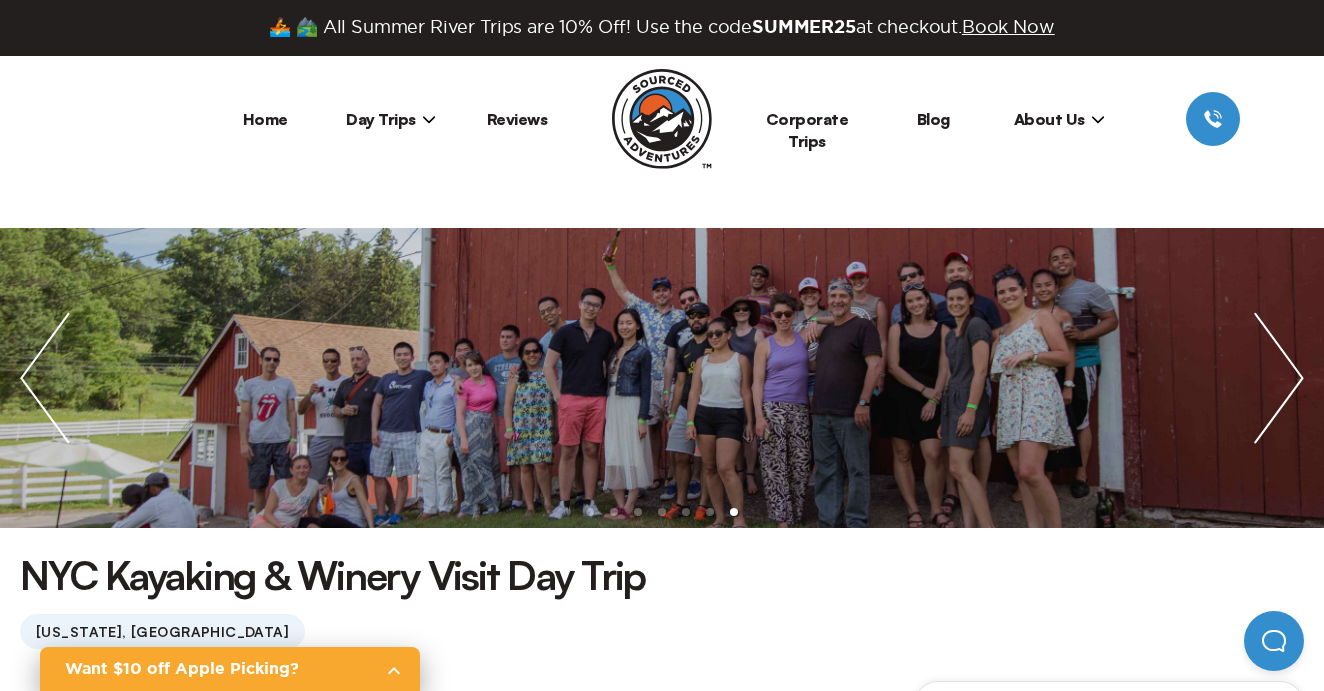 scroll, scrollTop: 0, scrollLeft: 0, axis: both 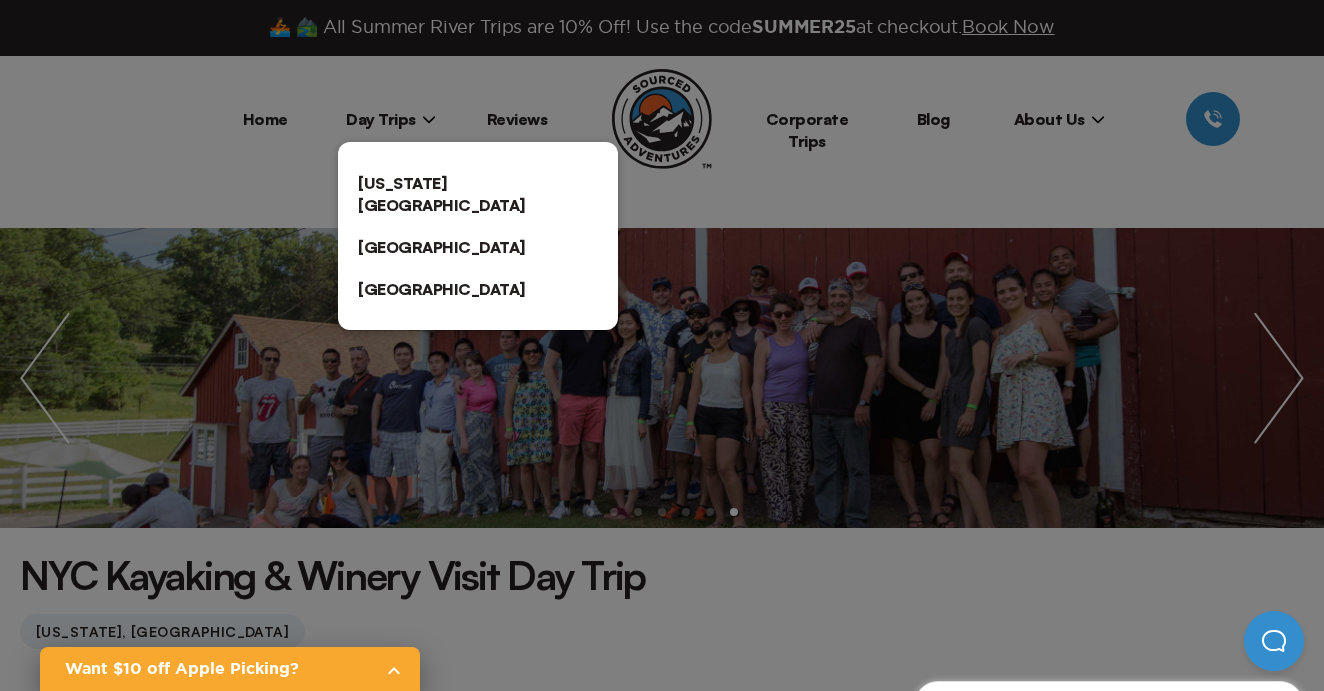 click on "[GEOGRAPHIC_DATA]" at bounding box center [478, 247] 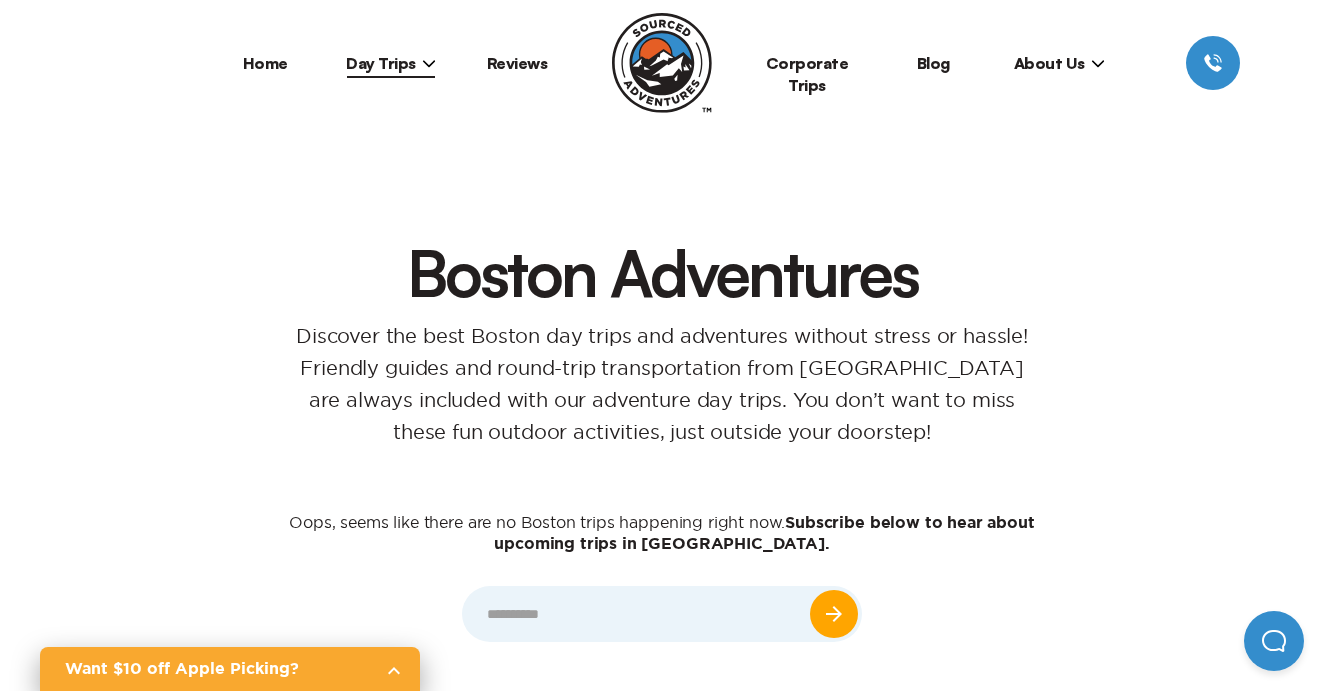 scroll, scrollTop: 0, scrollLeft: 0, axis: both 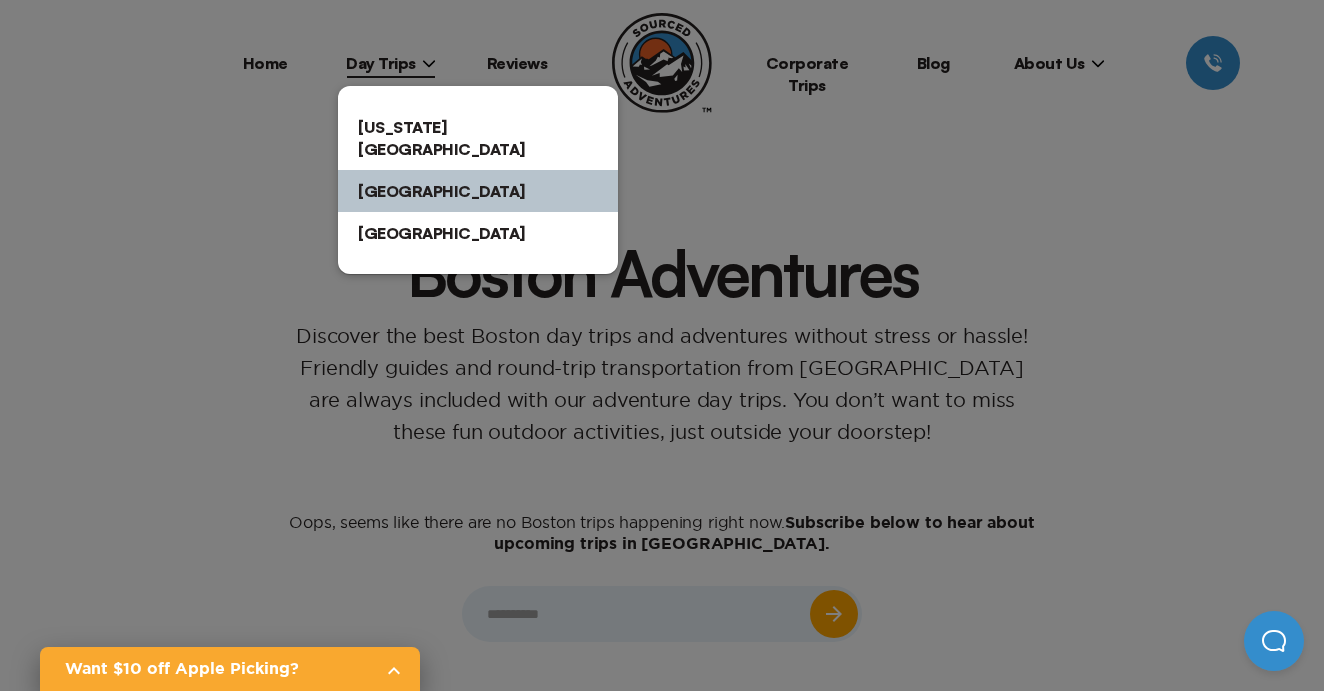 click on "[GEOGRAPHIC_DATA]" at bounding box center [478, 233] 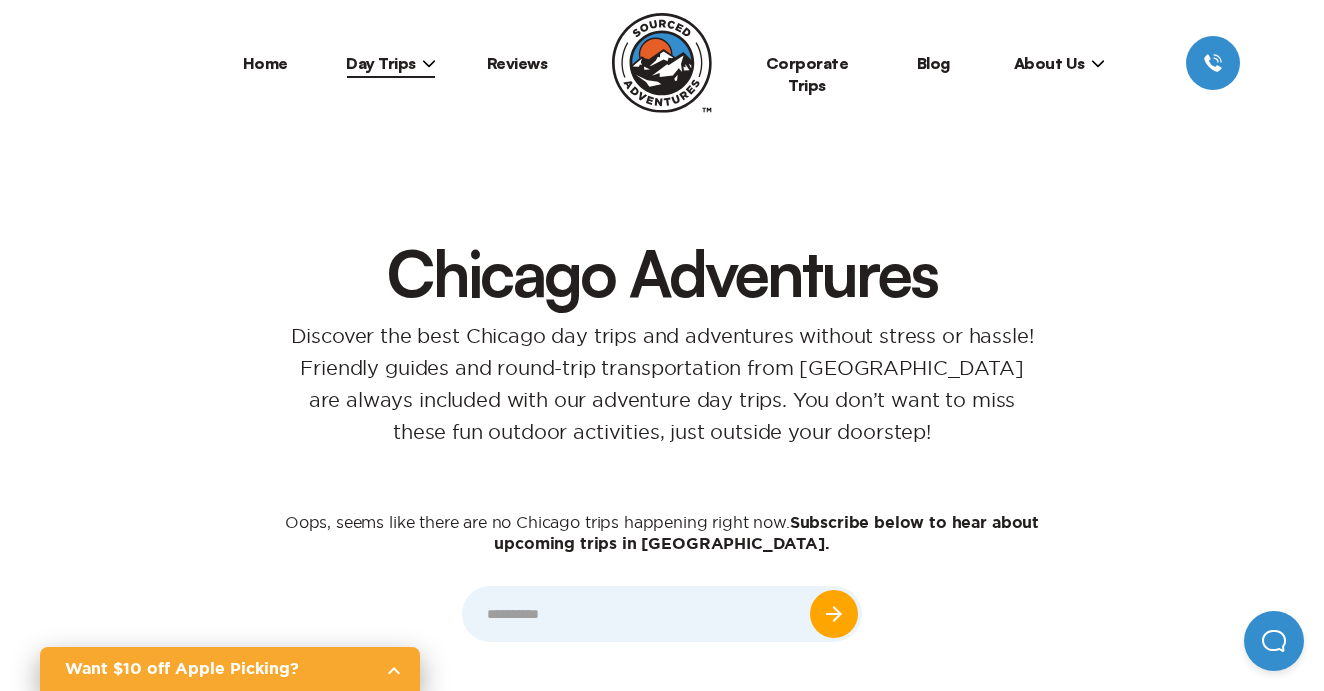 scroll, scrollTop: 0, scrollLeft: 0, axis: both 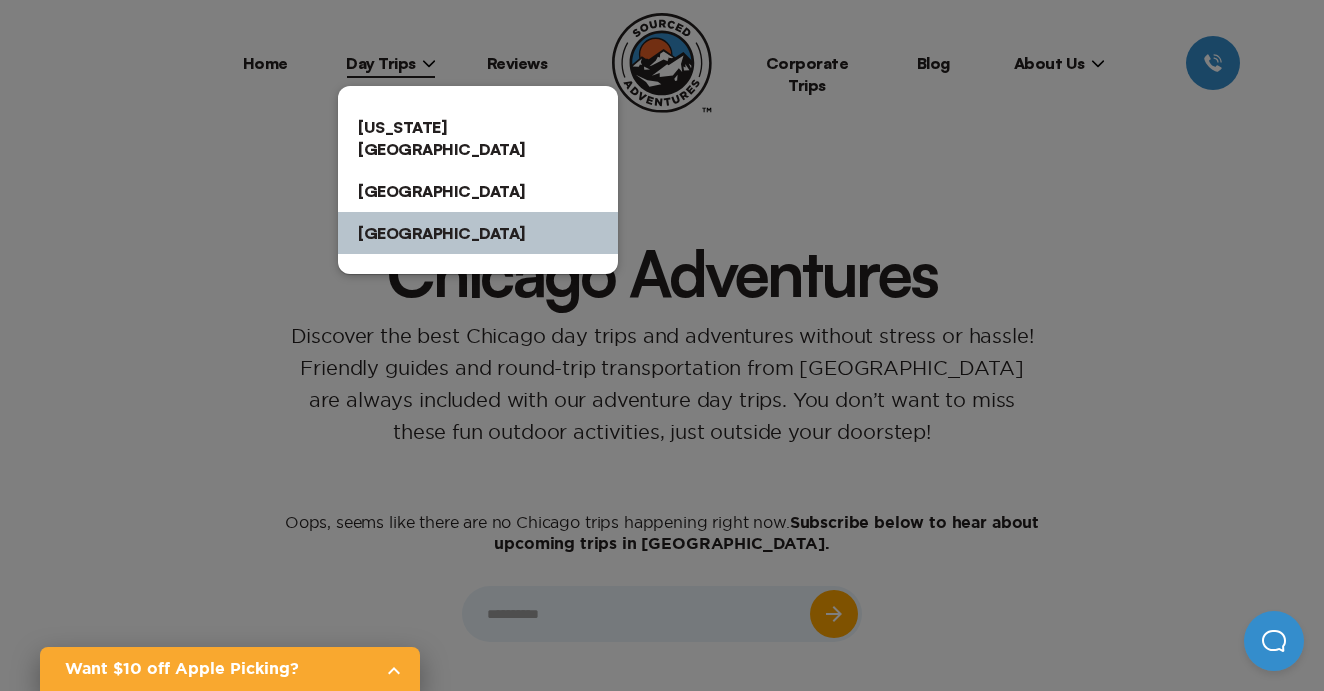 click on "[US_STATE][GEOGRAPHIC_DATA]" at bounding box center [478, 138] 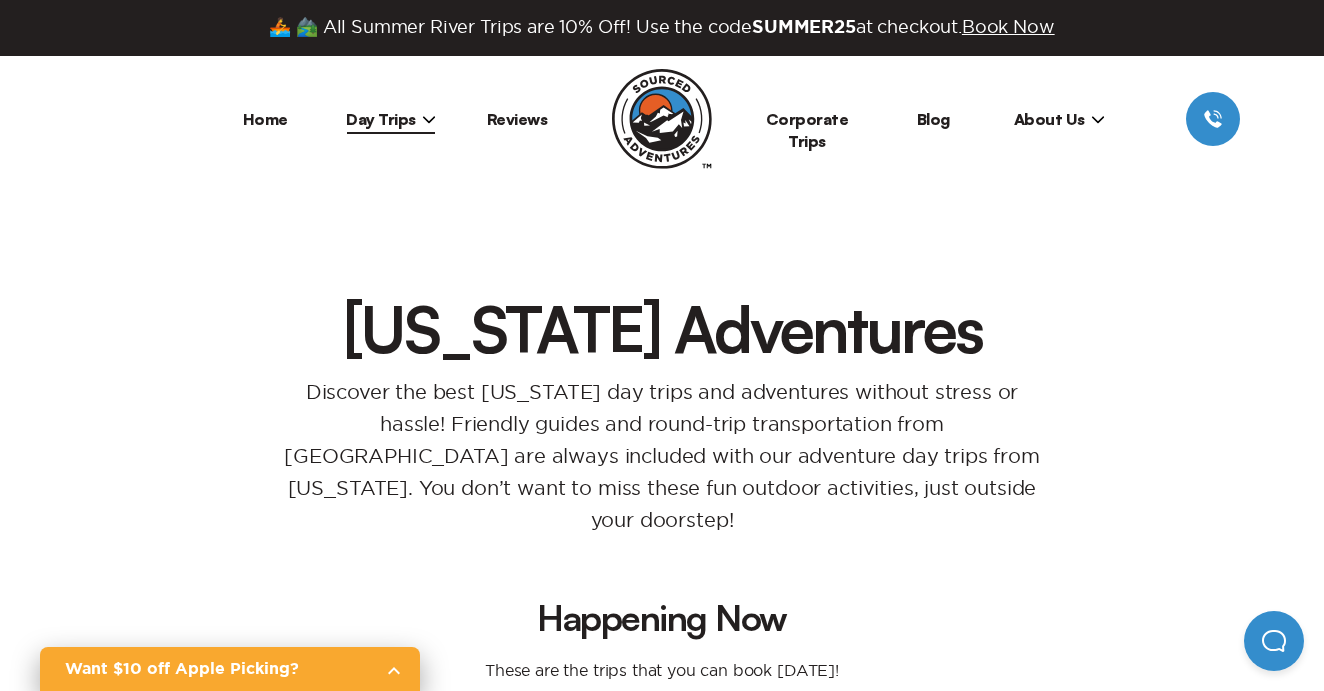 scroll, scrollTop: 0, scrollLeft: 0, axis: both 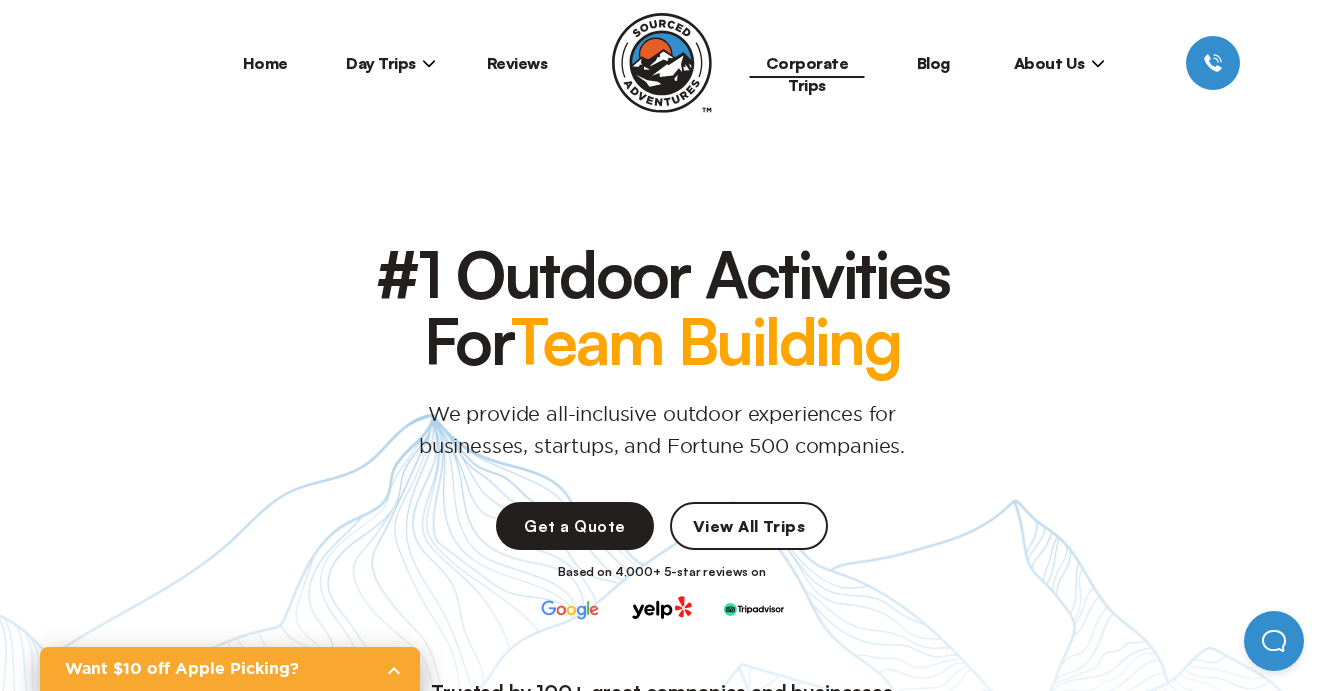 click on "Day Trips" at bounding box center (391, 63) 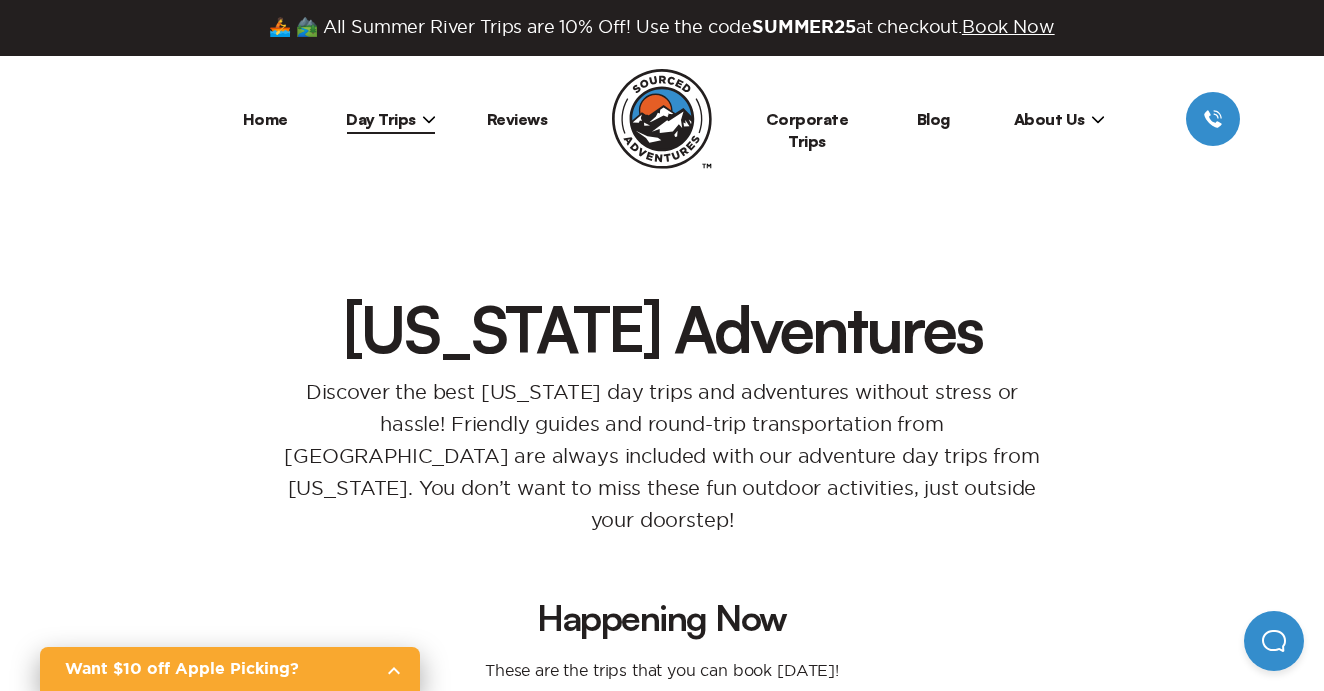 scroll, scrollTop: 1315, scrollLeft: 0, axis: vertical 